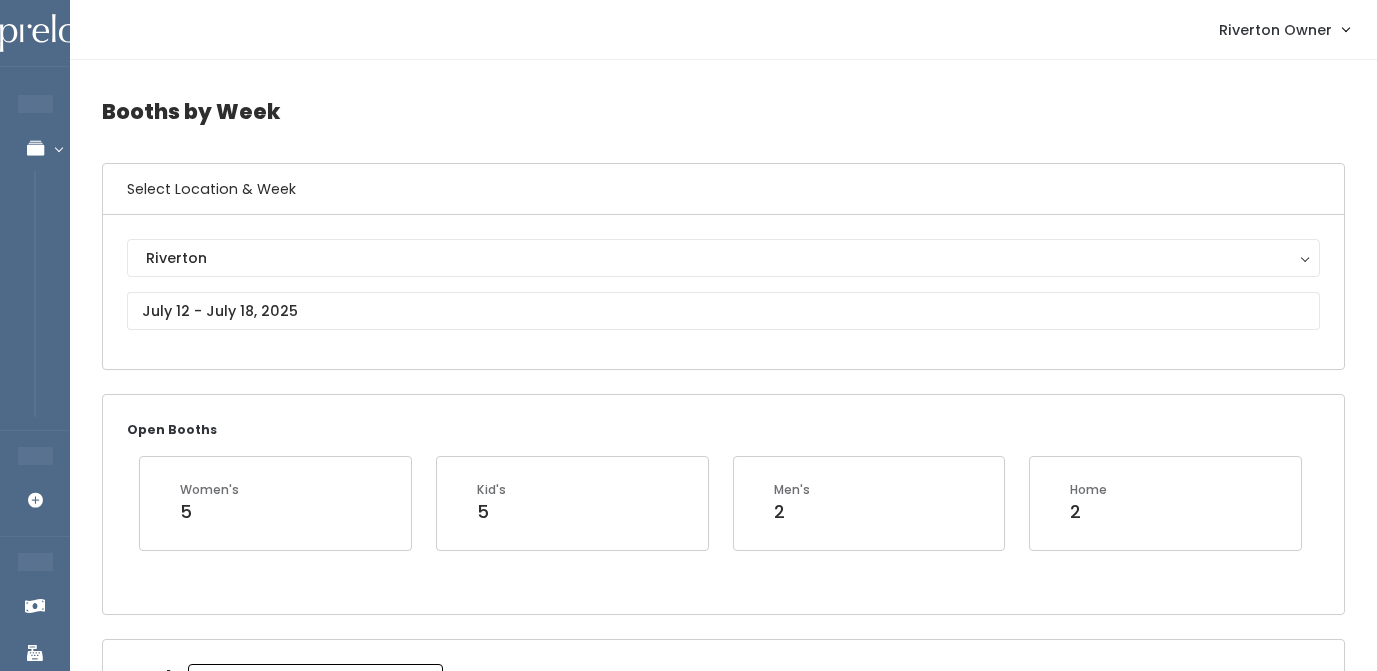 scroll, scrollTop: 0, scrollLeft: 0, axis: both 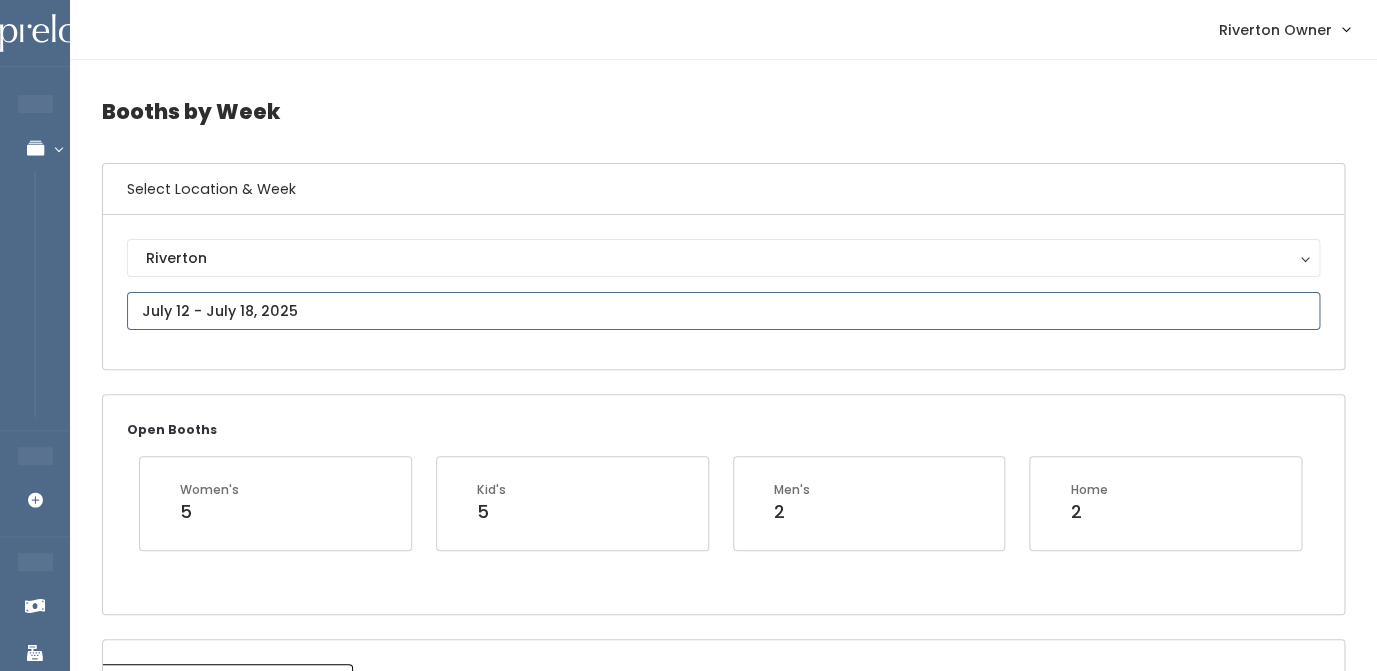 click at bounding box center [723, 311] 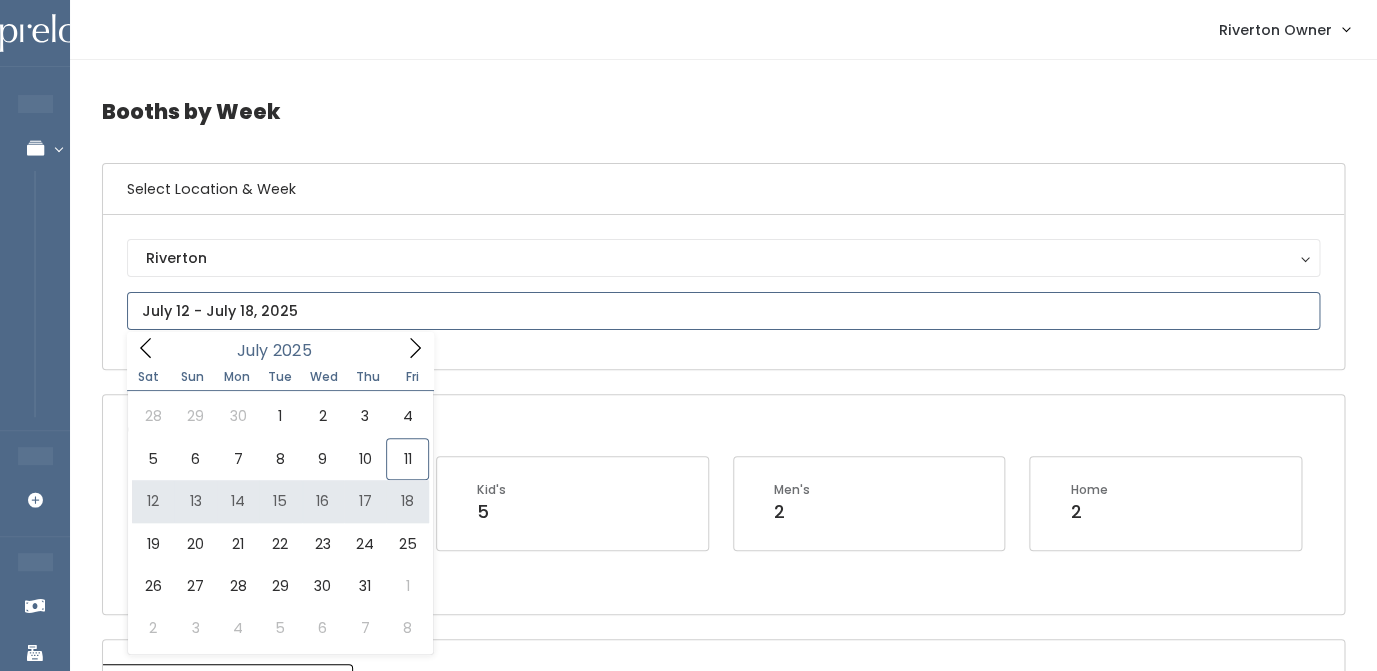 type on "July 12 to July 18" 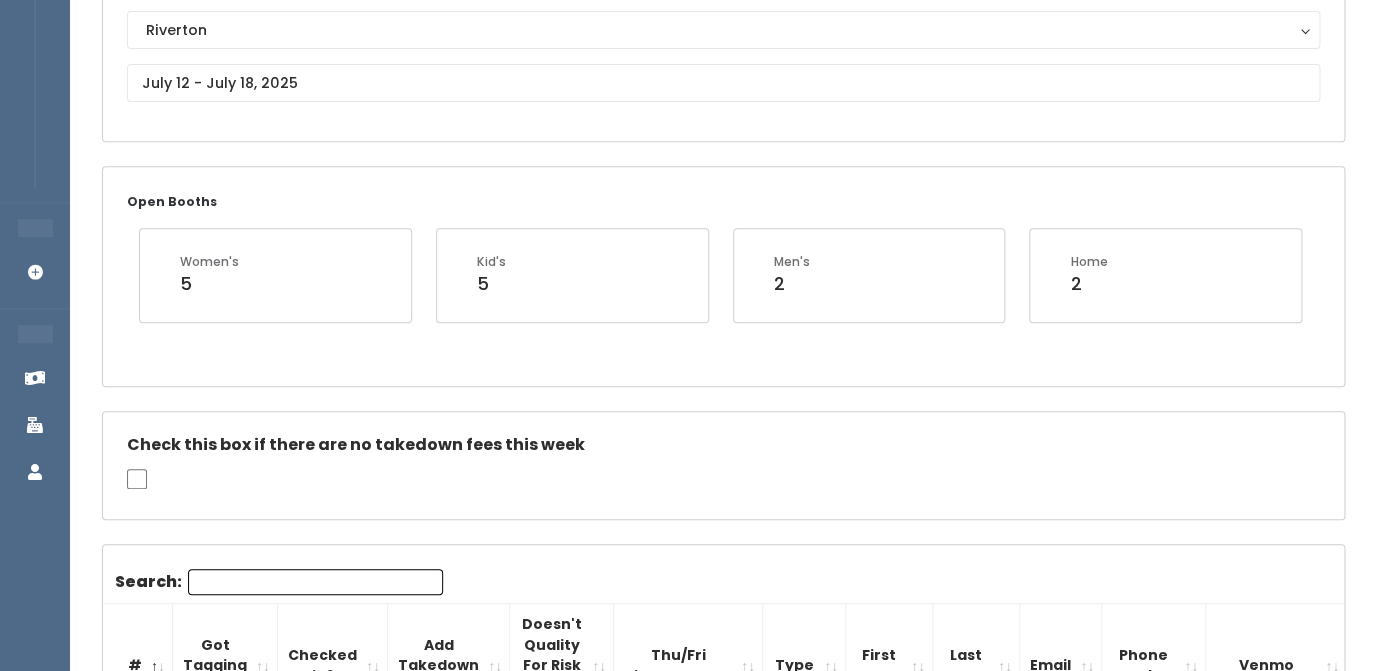 scroll, scrollTop: 0, scrollLeft: 0, axis: both 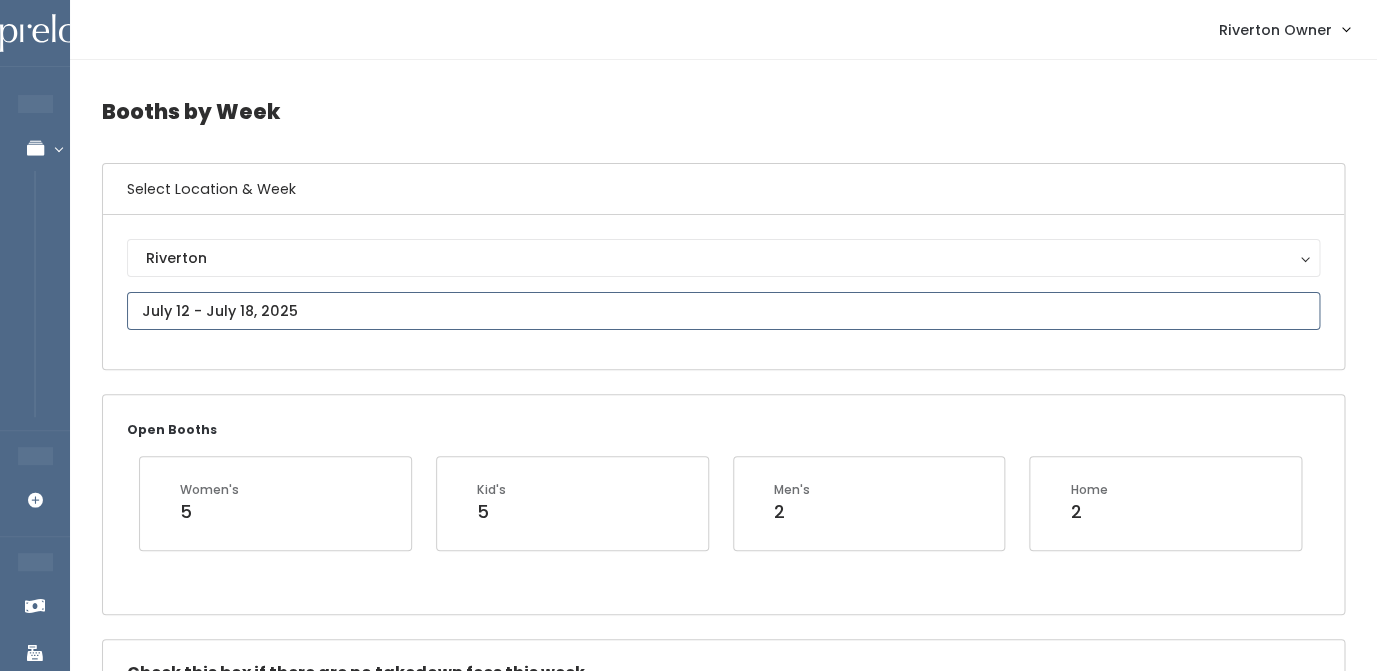 click at bounding box center (723, 311) 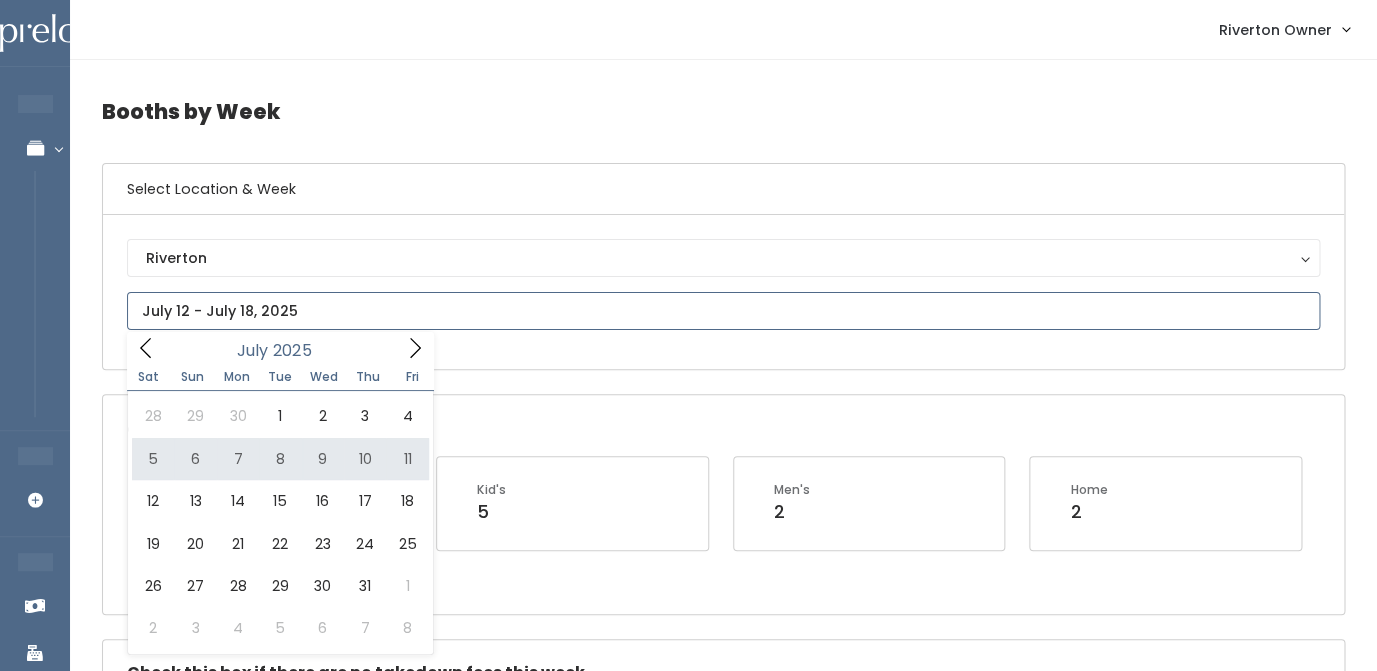 type on "July 5 to July 11" 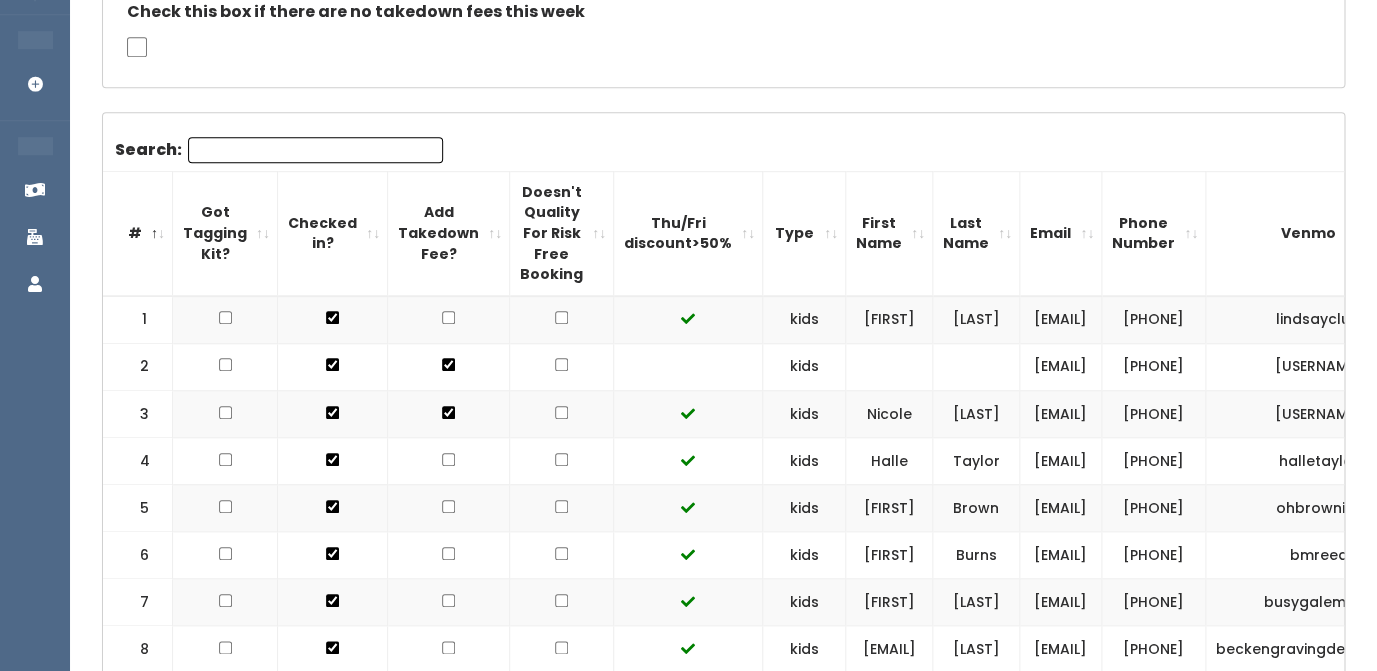 scroll, scrollTop: 411, scrollLeft: 0, axis: vertical 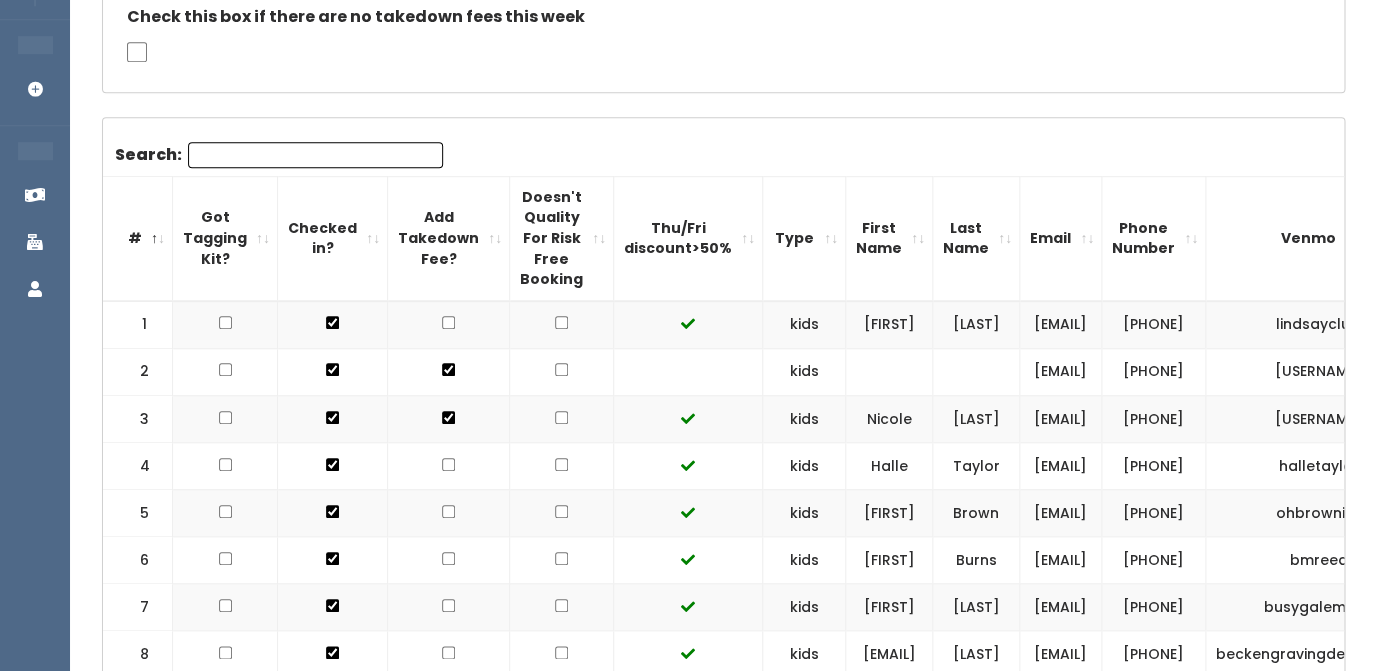 click at bounding box center (448, 322) 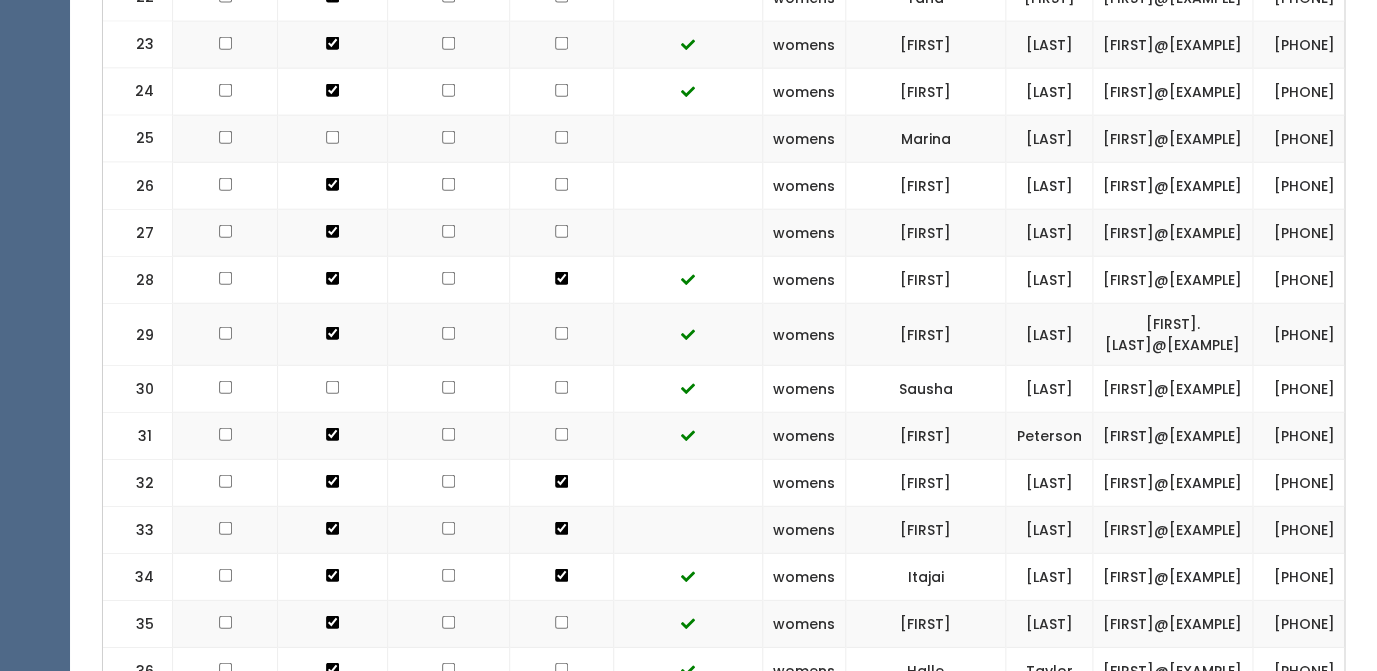 scroll, scrollTop: 1725, scrollLeft: 0, axis: vertical 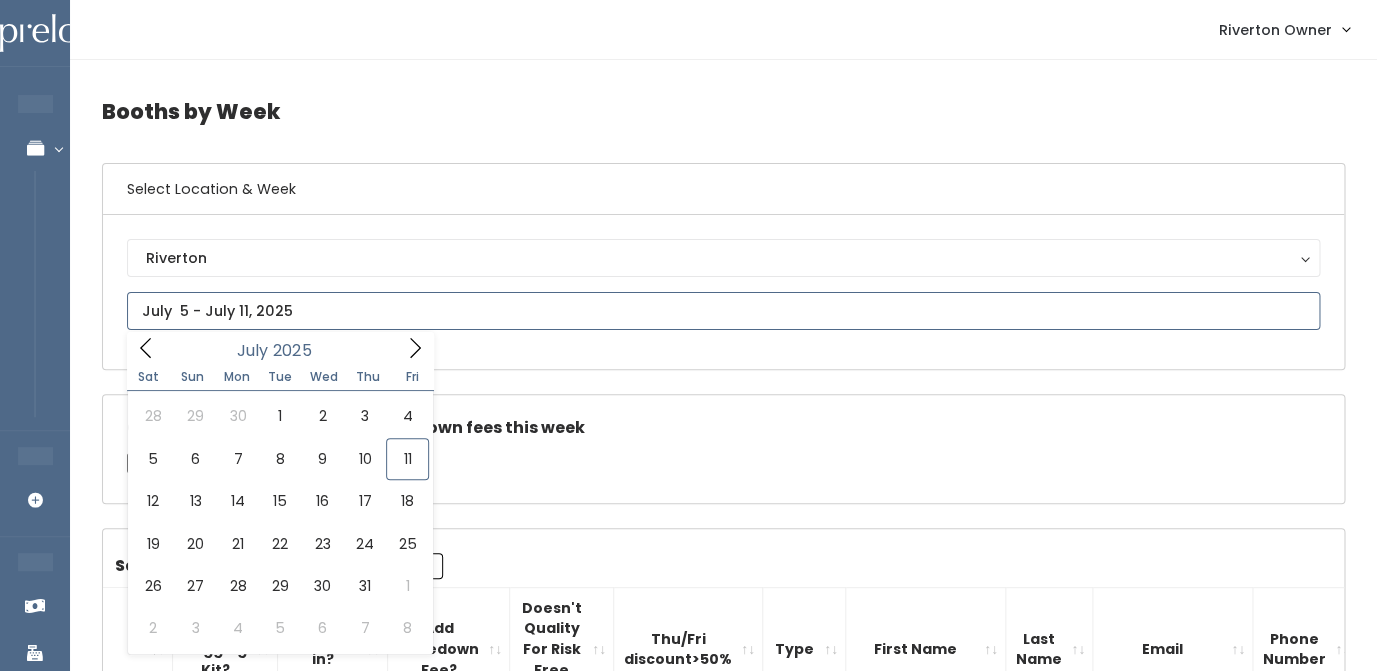 click at bounding box center (723, 311) 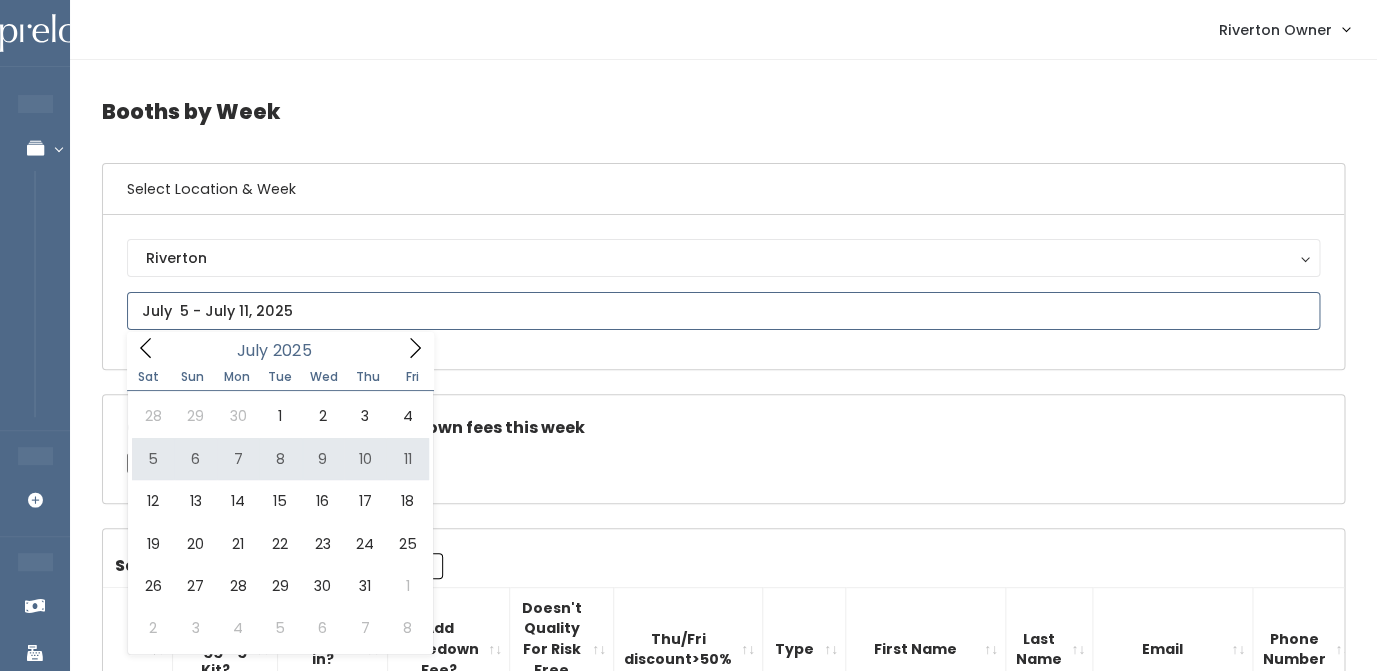 type on "July 5 to July 11" 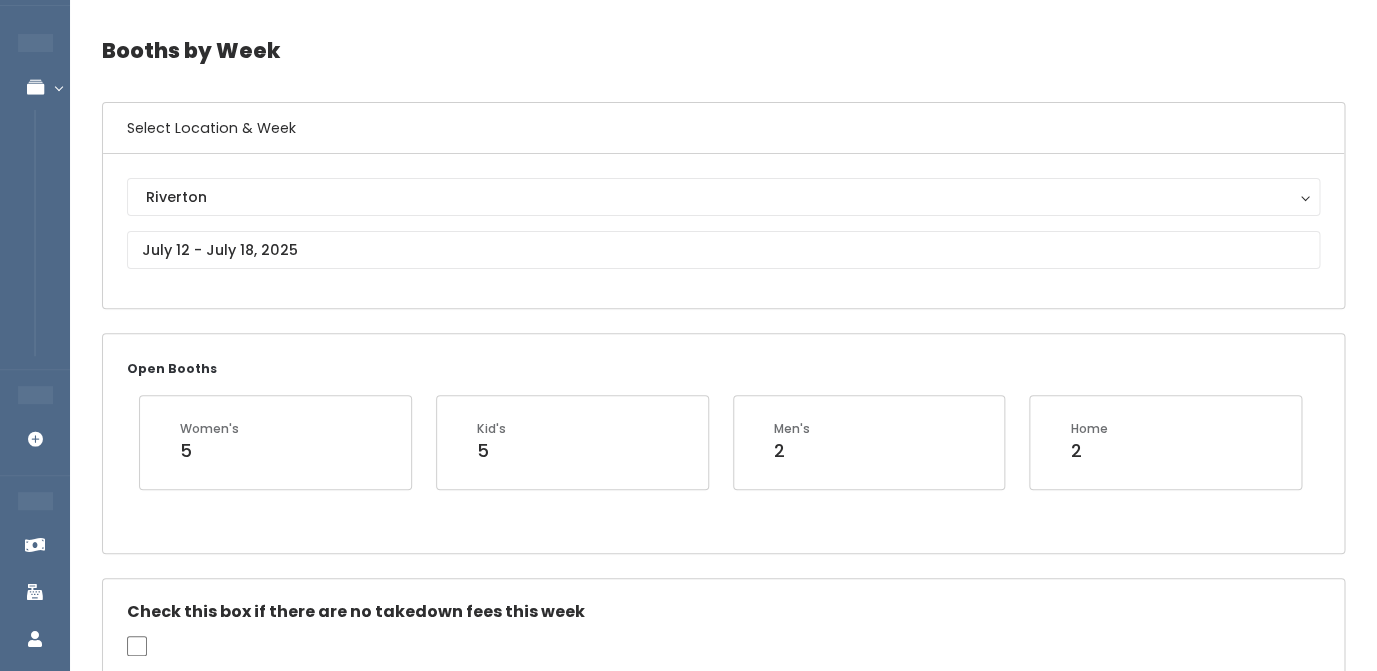 scroll, scrollTop: 0, scrollLeft: 0, axis: both 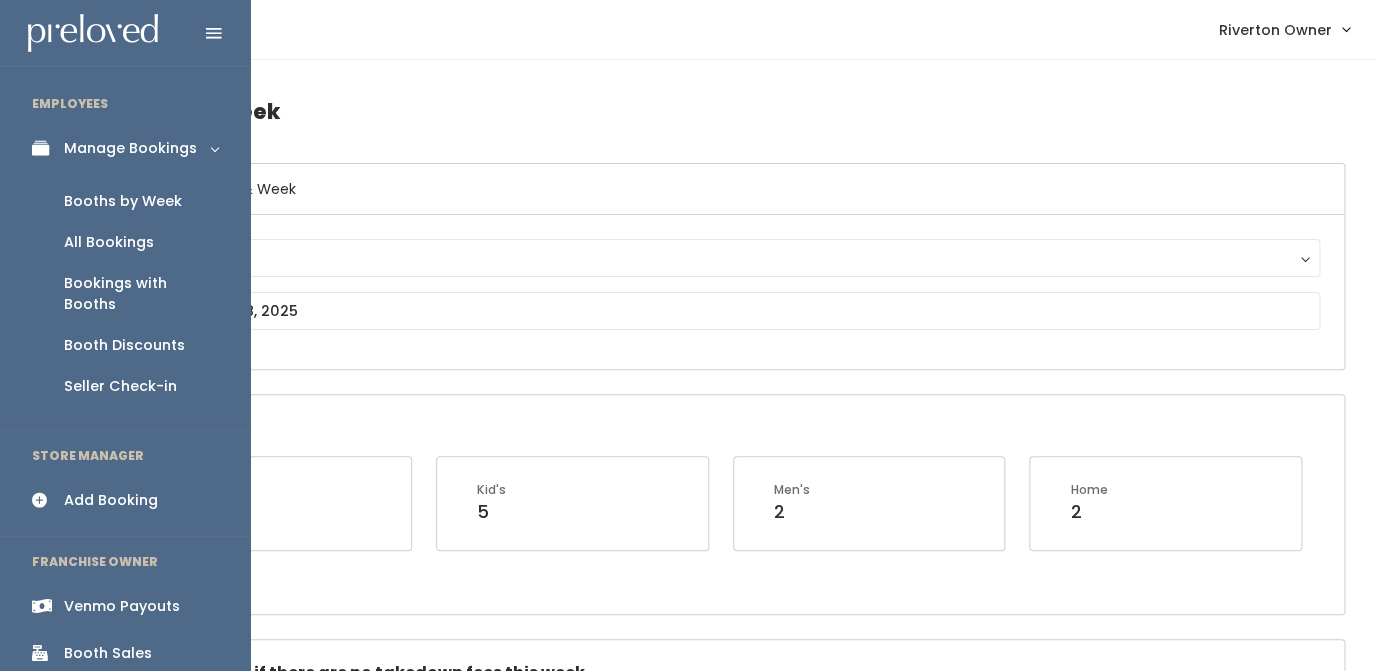 click on "Bookings with Booths" at bounding box center (141, 294) 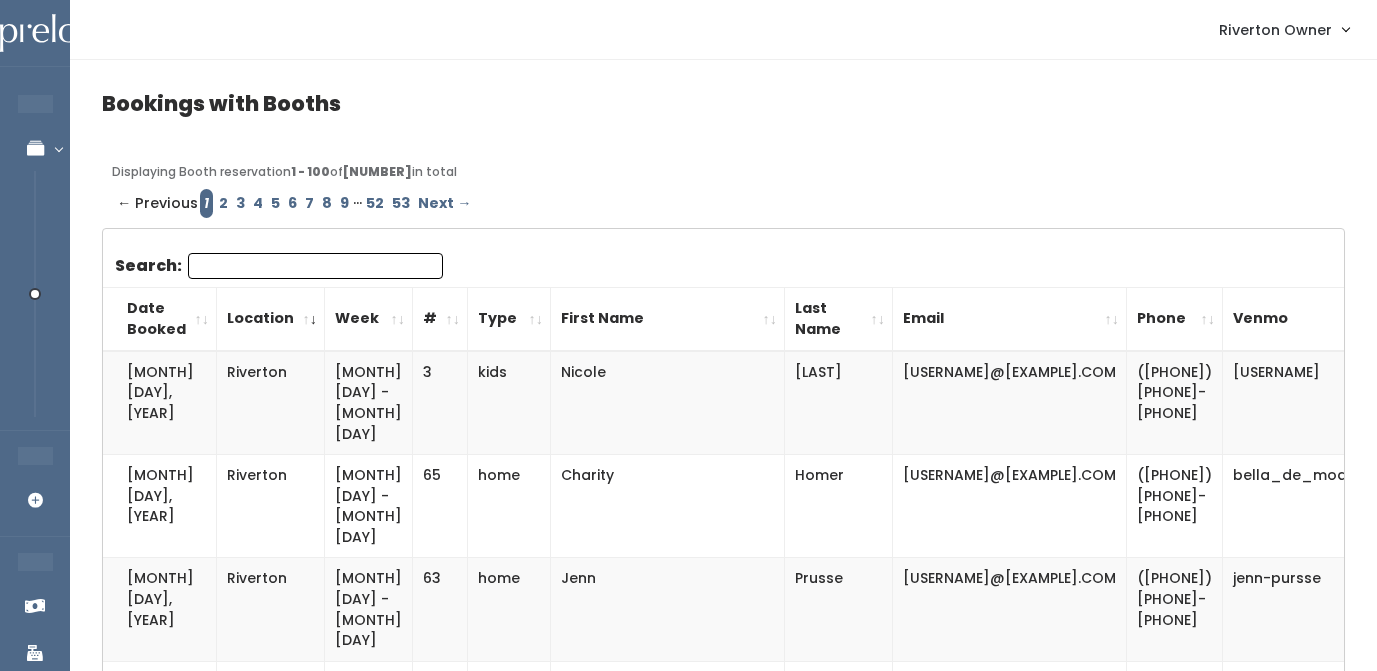 scroll, scrollTop: 0, scrollLeft: 0, axis: both 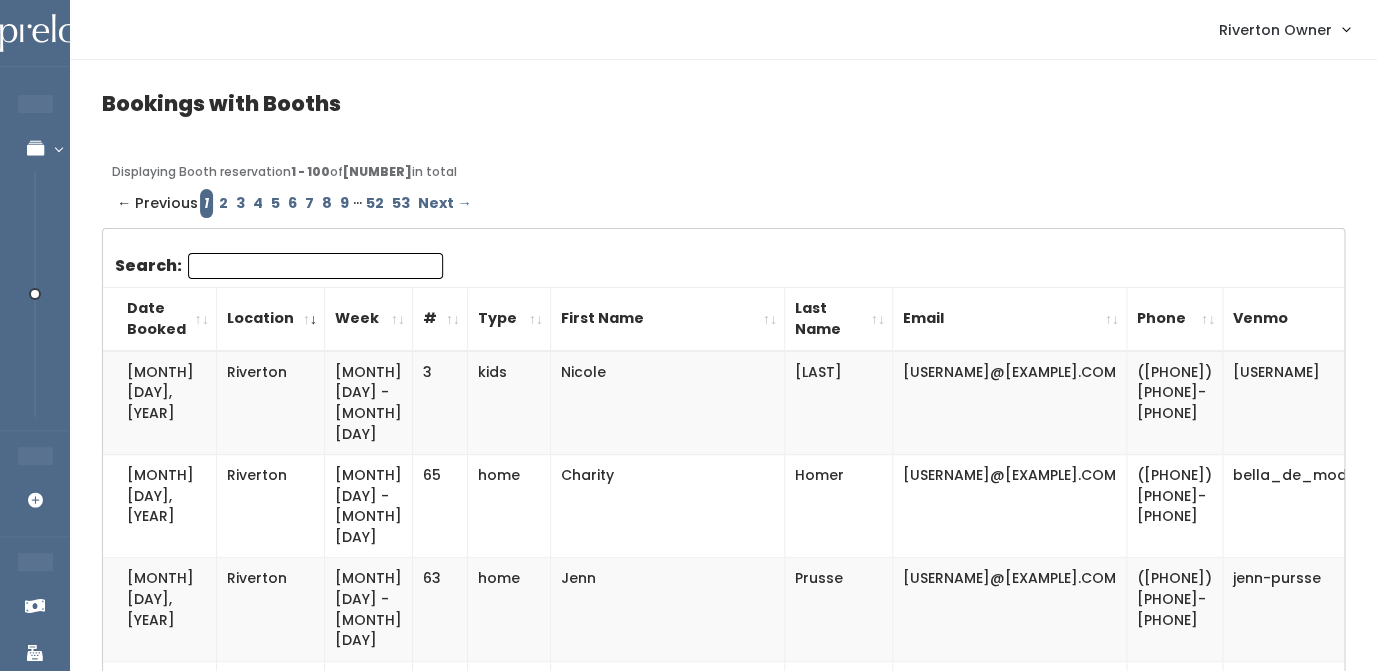 click on "Search:" at bounding box center (315, 266) 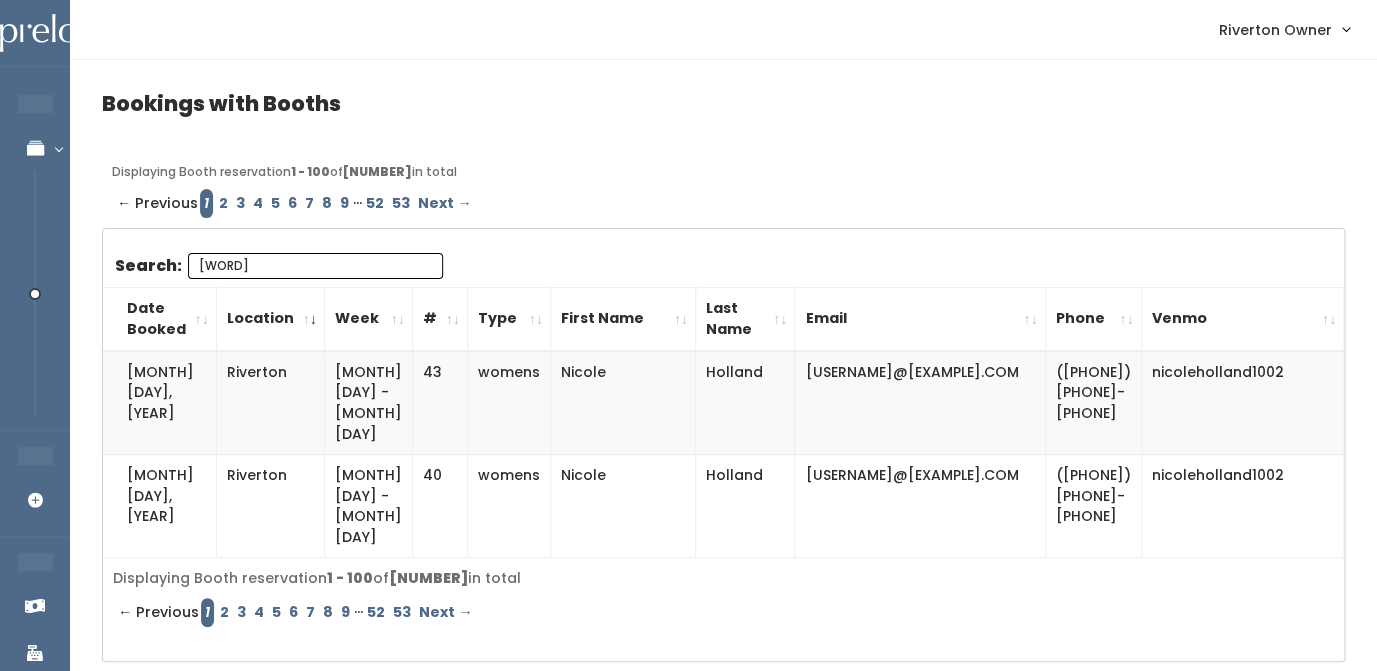 type on "holland" 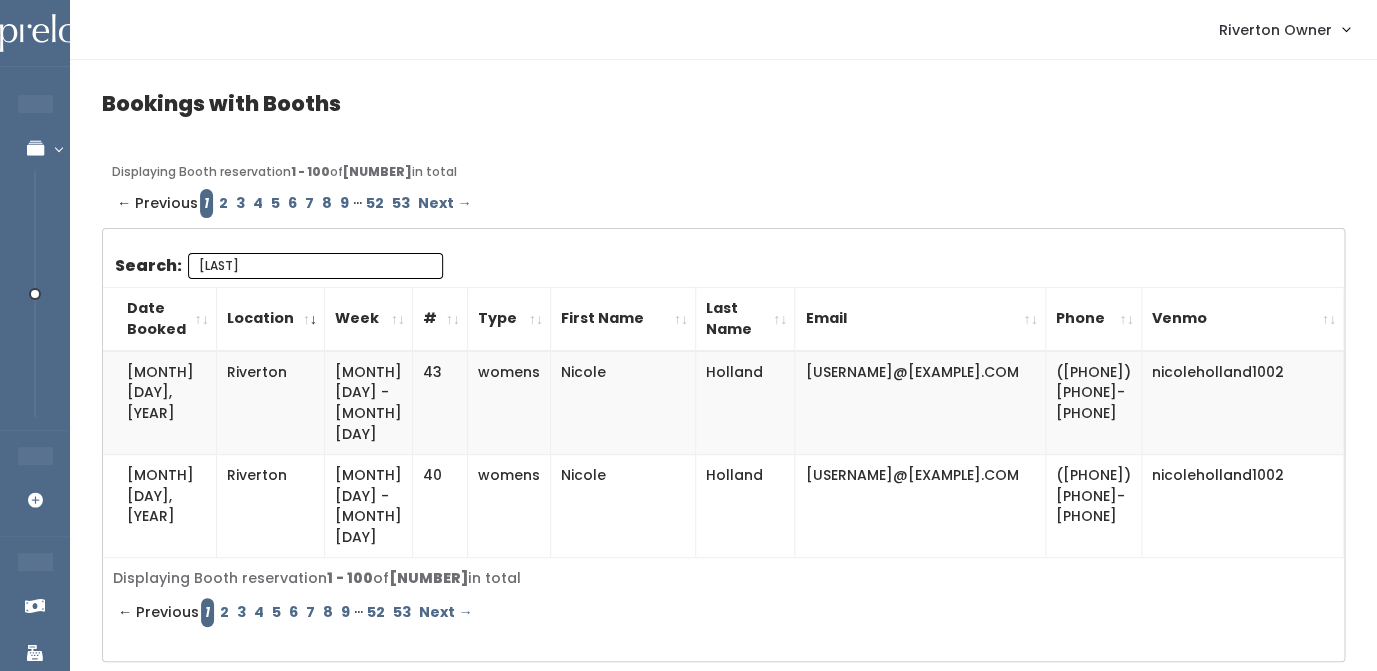 scroll, scrollTop: 36, scrollLeft: 0, axis: vertical 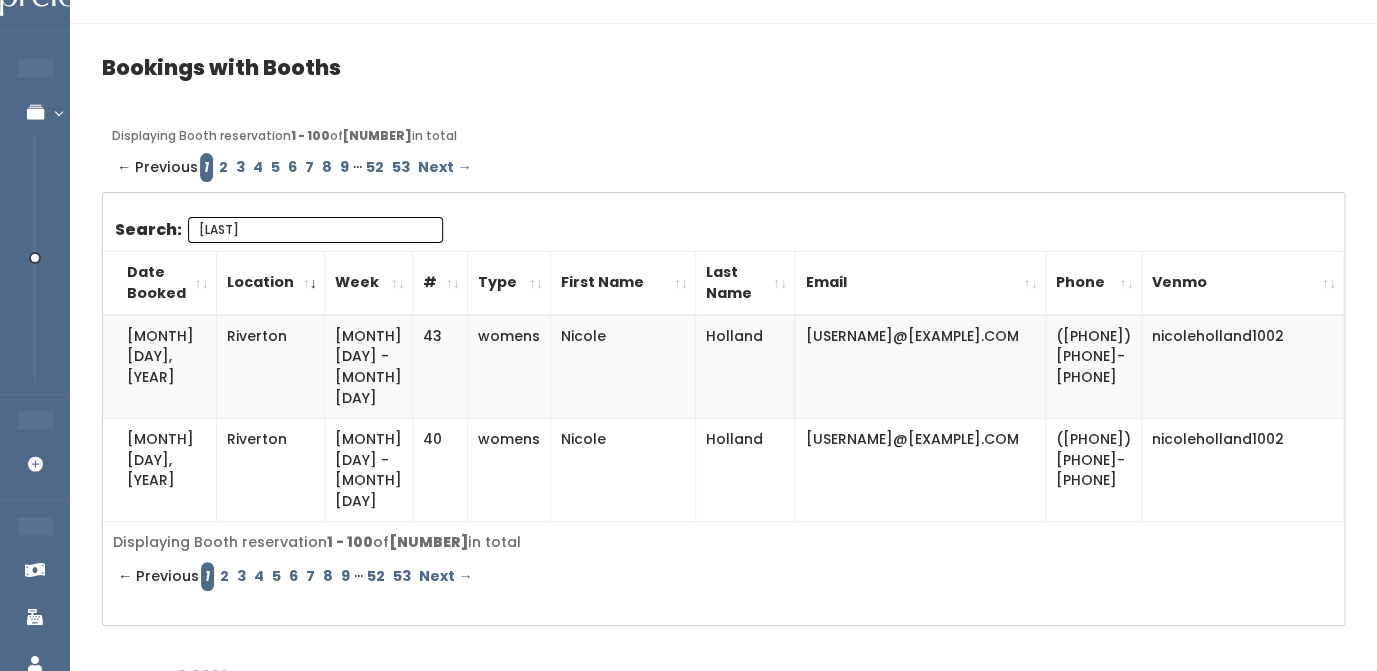 click on "holland" at bounding box center [315, 230] 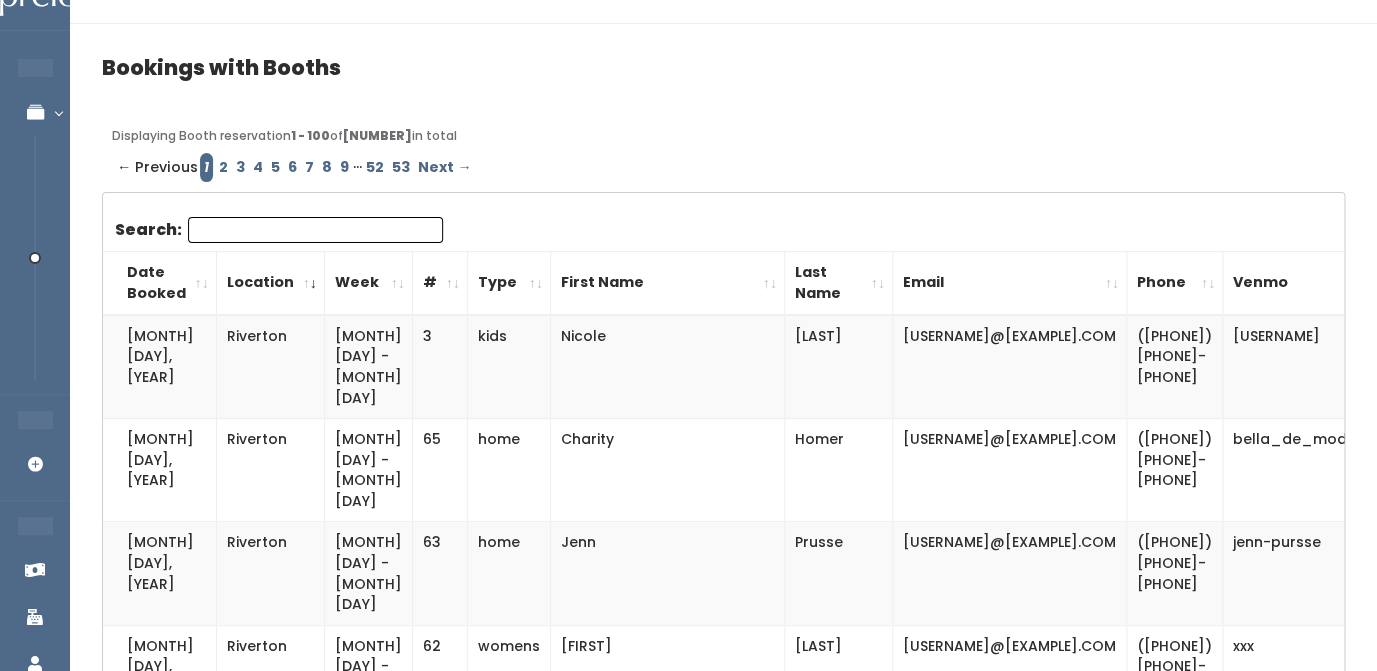 click on "Nicole" at bounding box center (668, 367) 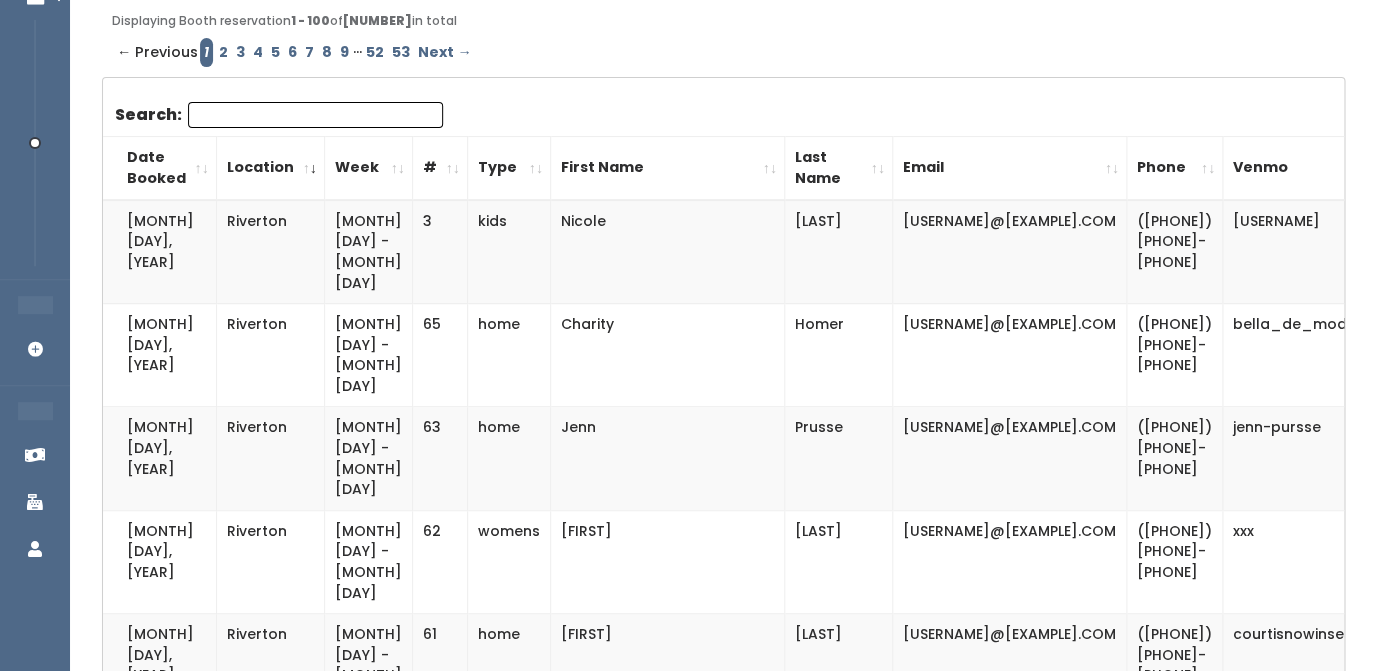 scroll, scrollTop: 147, scrollLeft: 0, axis: vertical 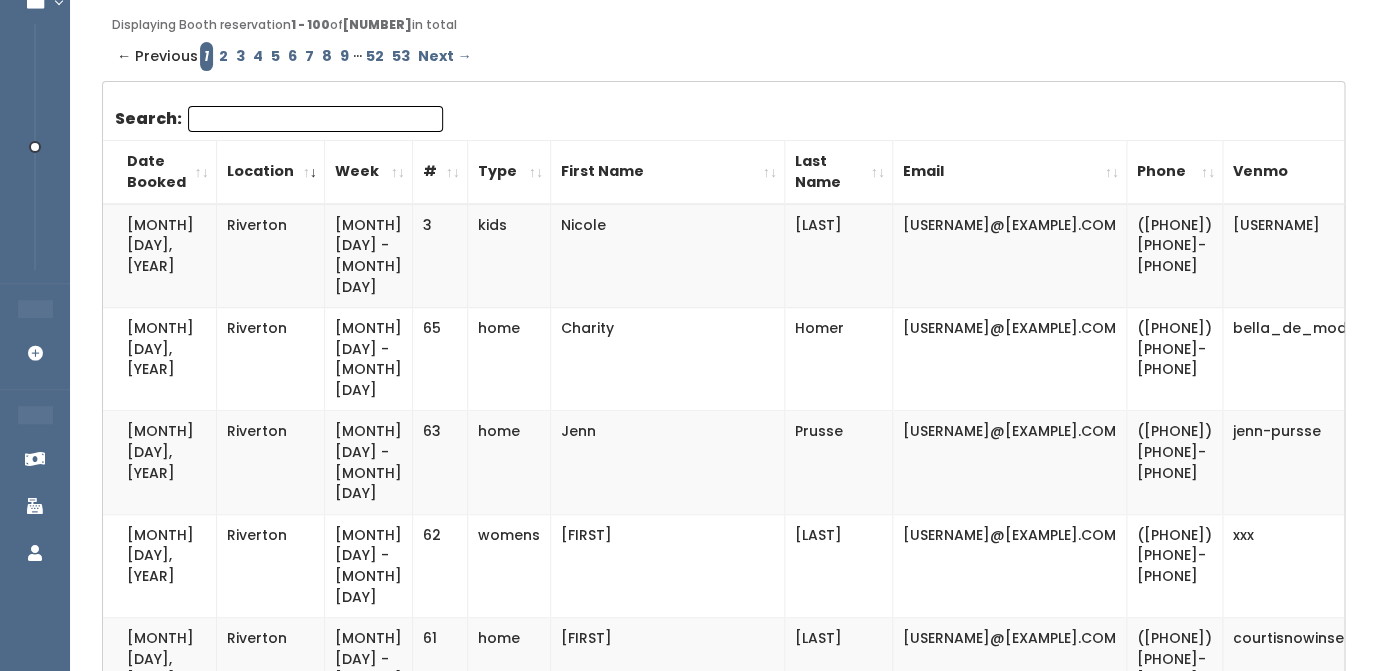 click on "Date Booked" at bounding box center [160, 172] 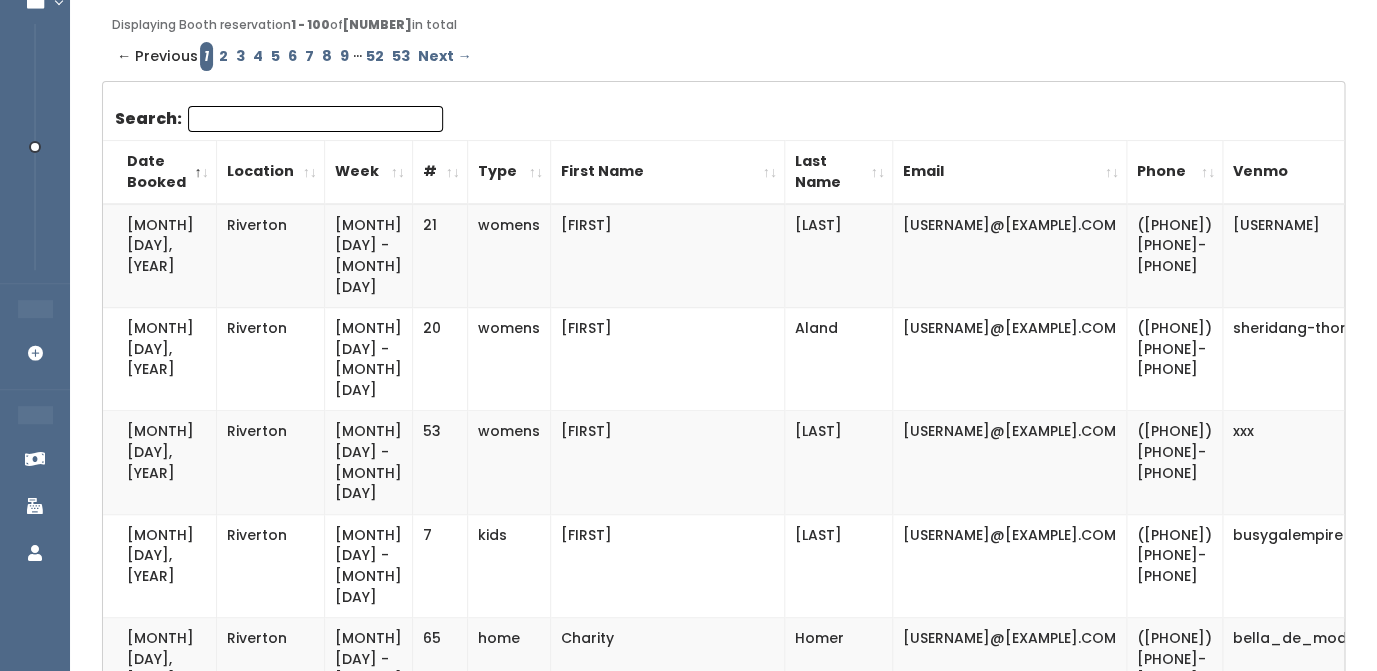 click on "Date Booked" at bounding box center (160, 172) 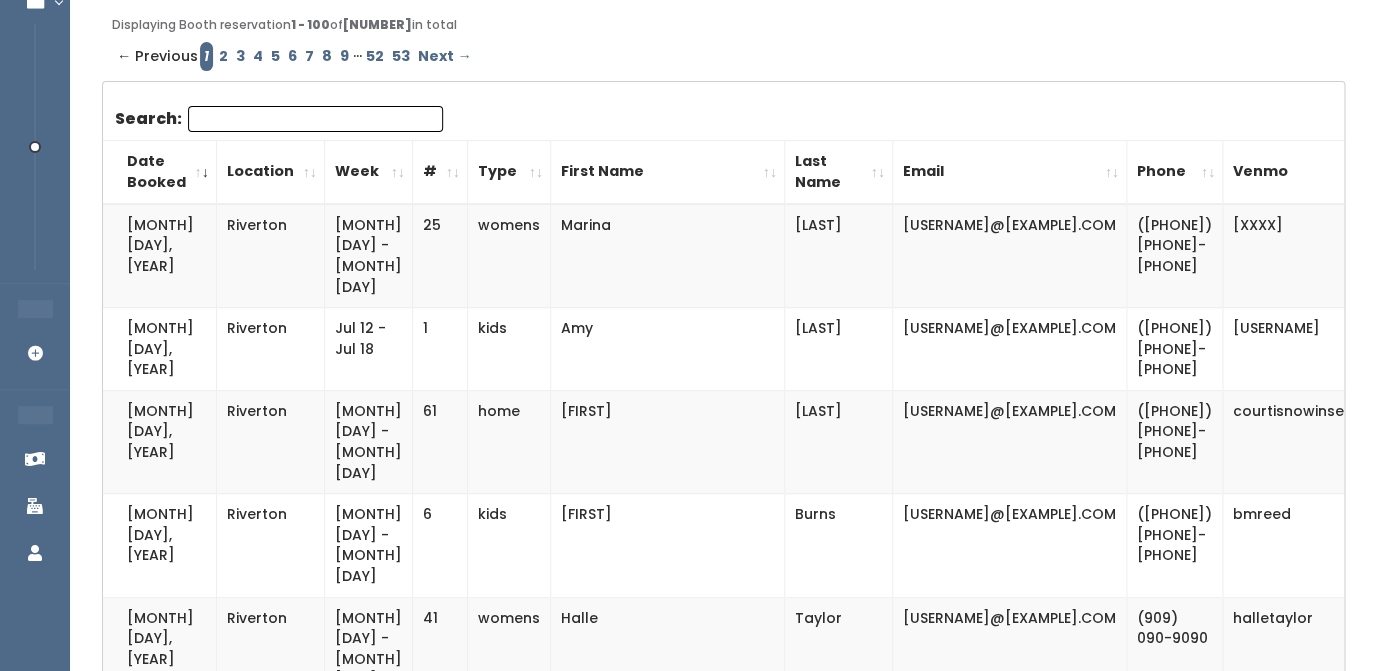 click on "Date Booked" at bounding box center [160, 172] 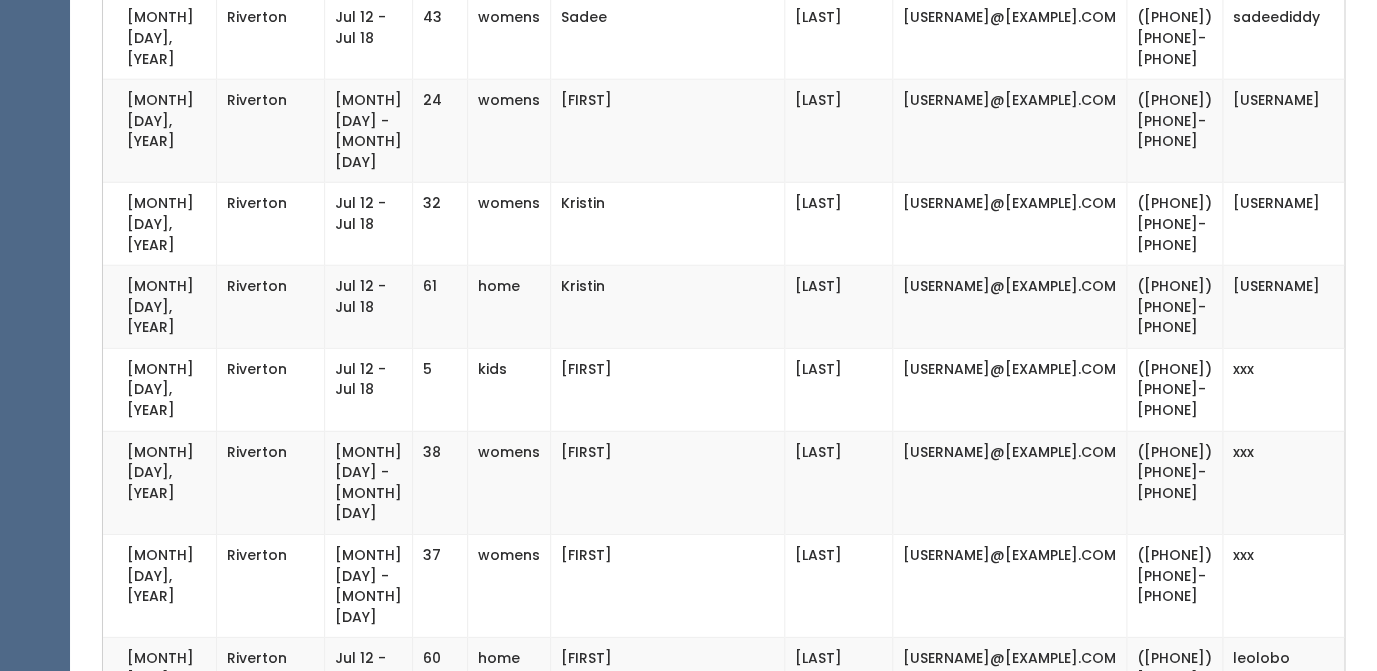scroll, scrollTop: 4538, scrollLeft: 0, axis: vertical 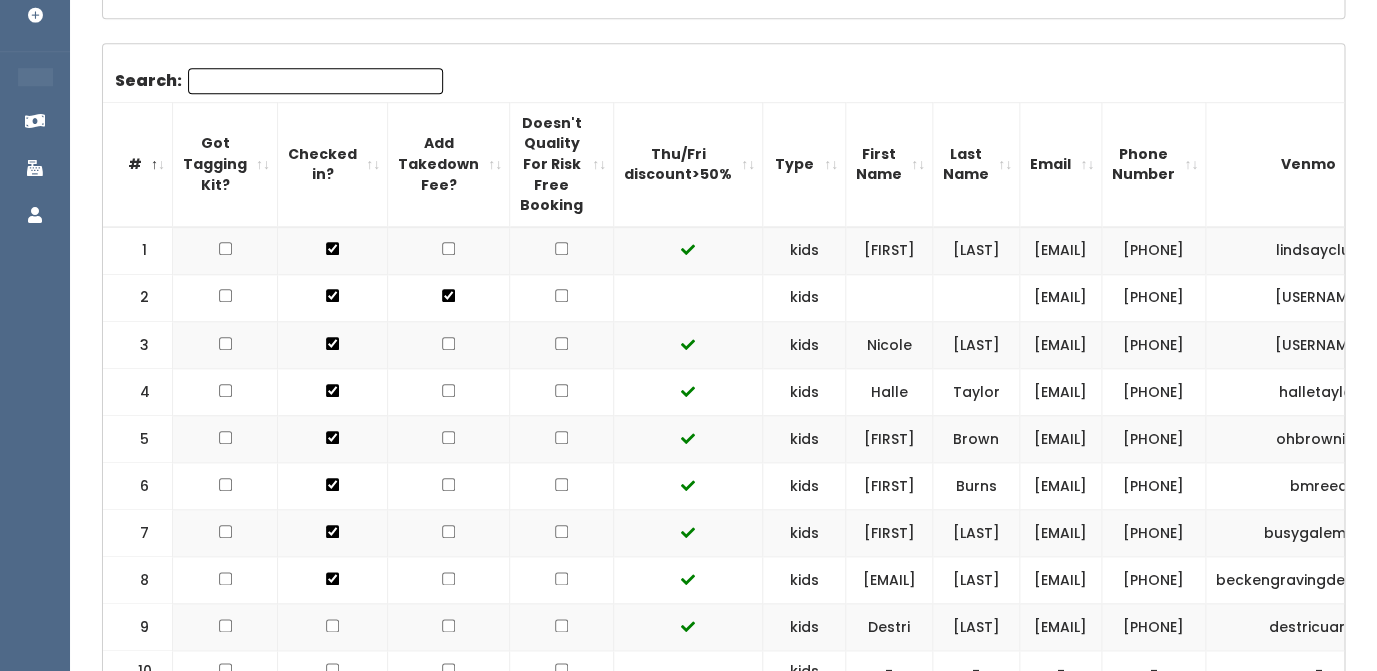 click at bounding box center [561, 295] 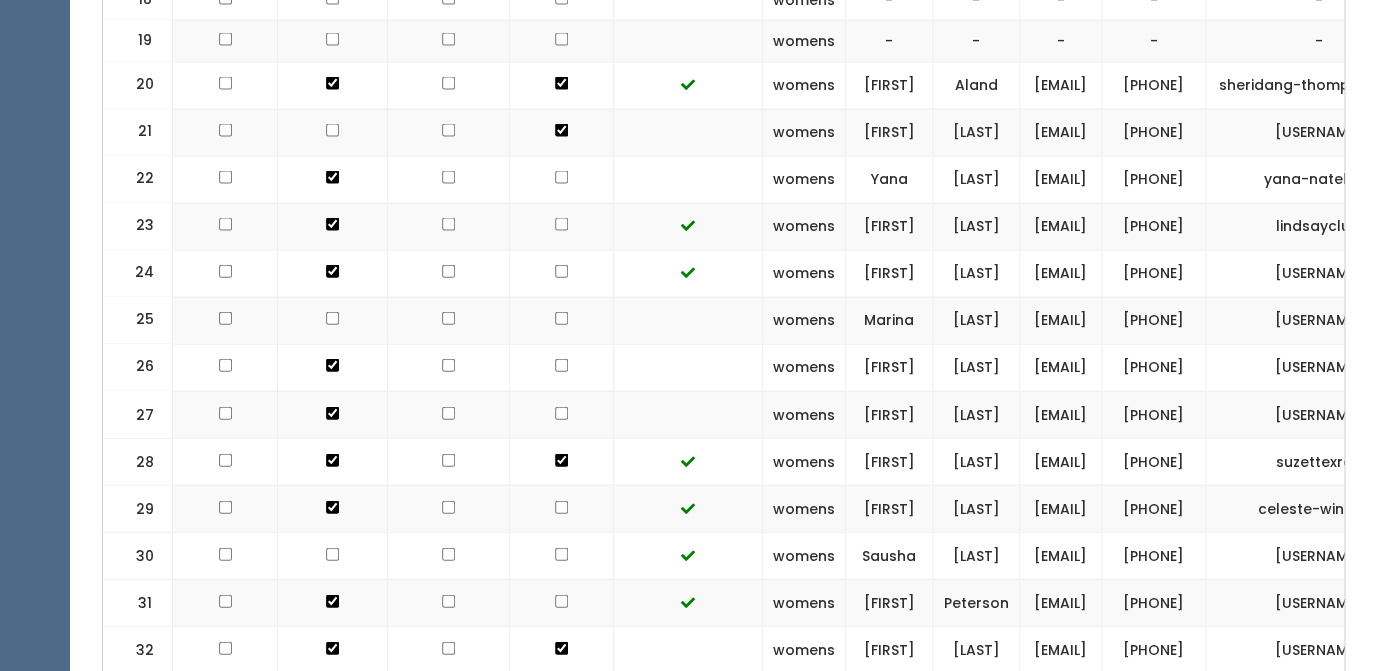 scroll, scrollTop: 1500, scrollLeft: 0, axis: vertical 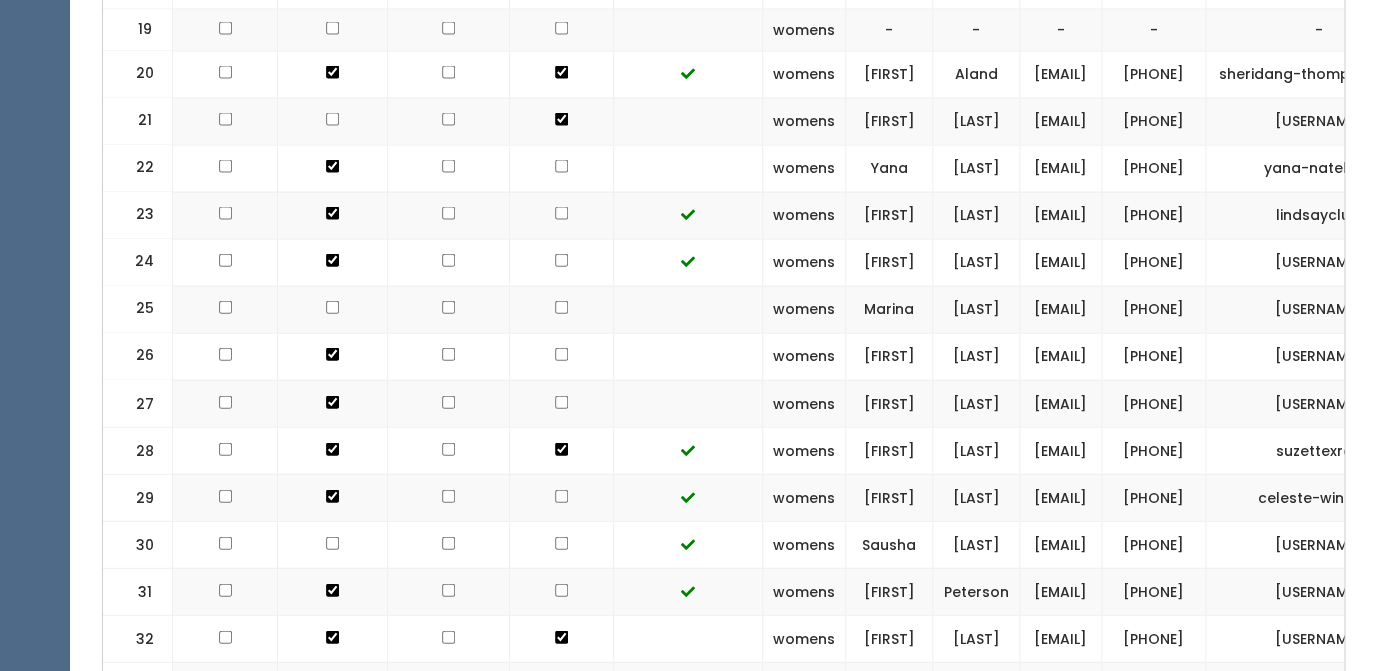 click at bounding box center [561, -720] 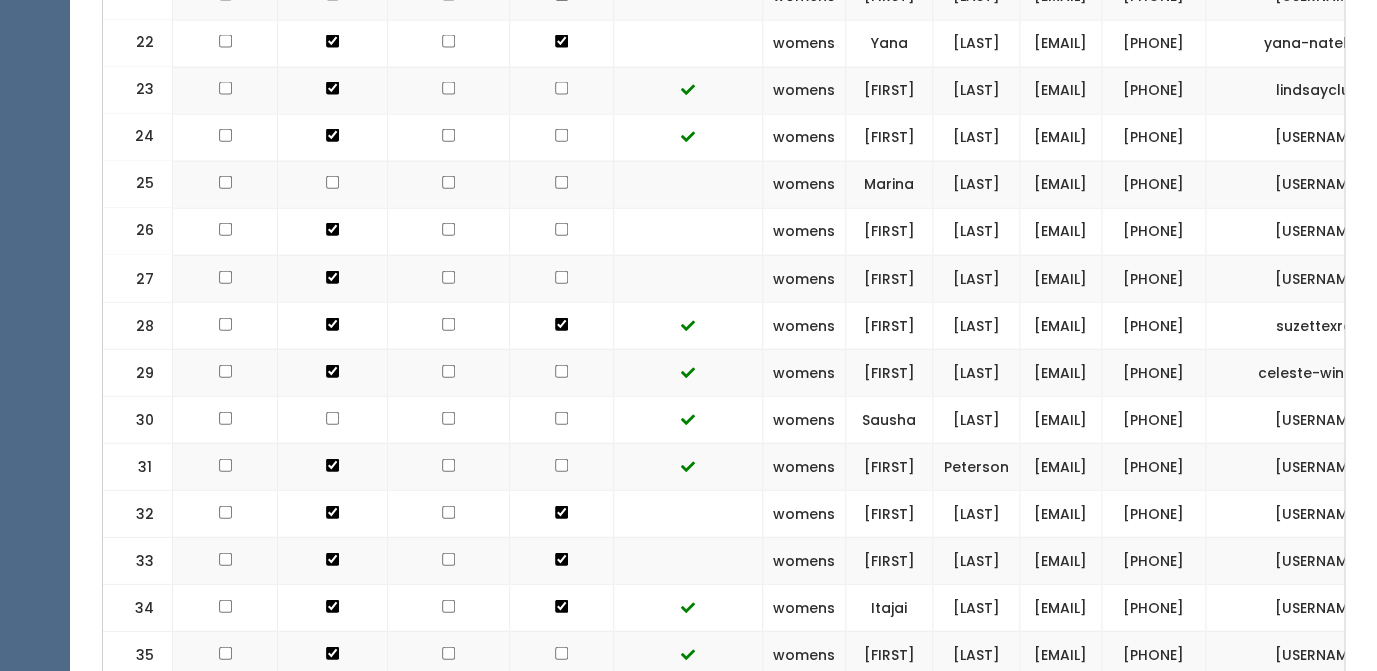scroll, scrollTop: 1650, scrollLeft: 0, axis: vertical 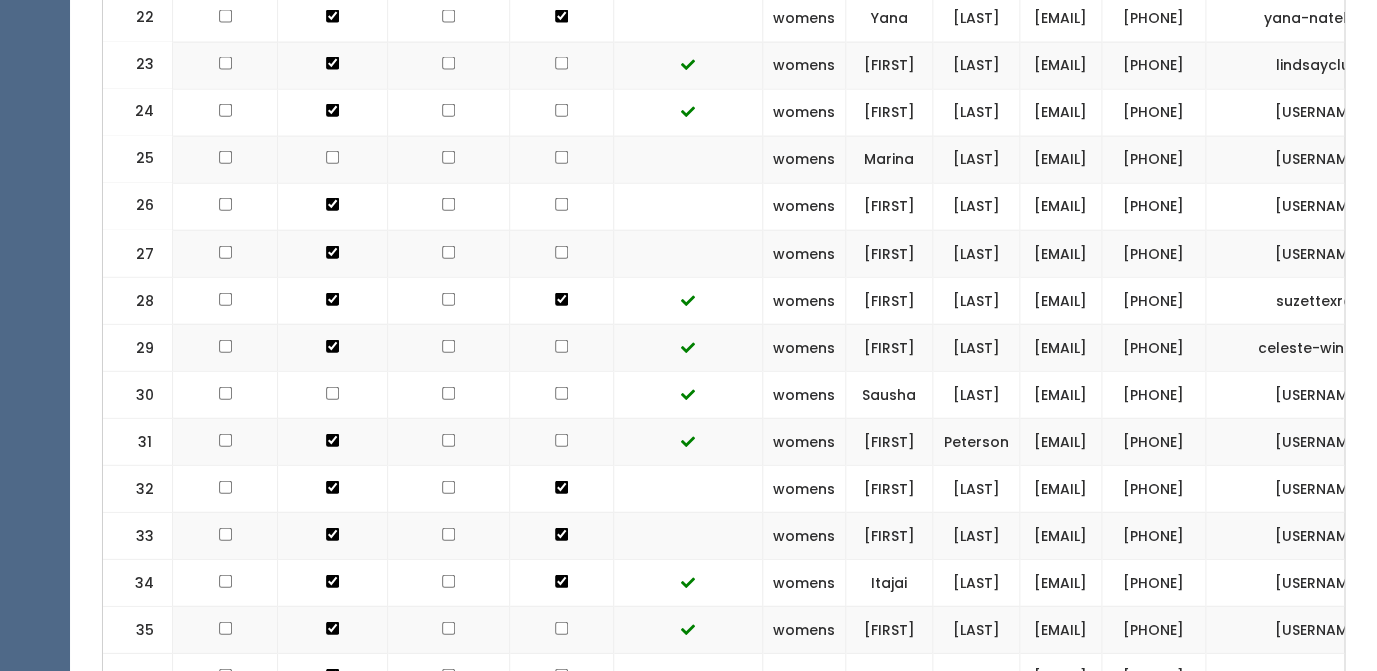 click at bounding box center [561, -917] 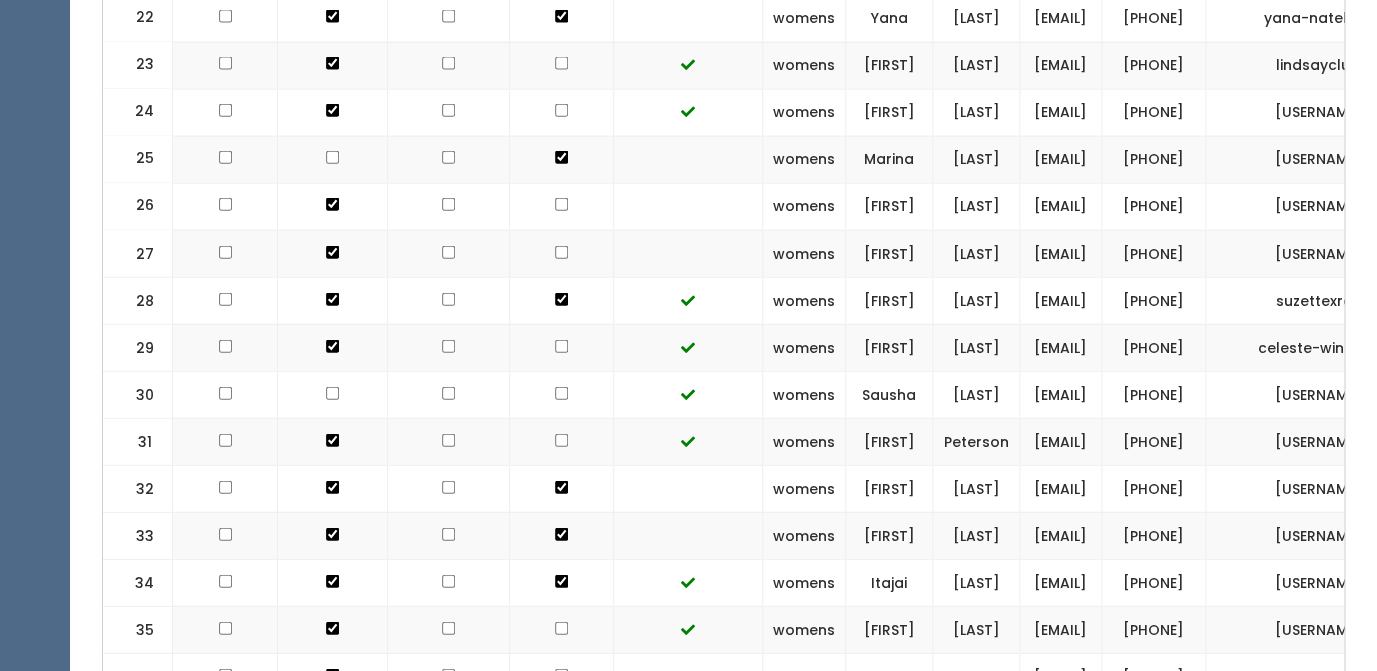 click at bounding box center [561, -870] 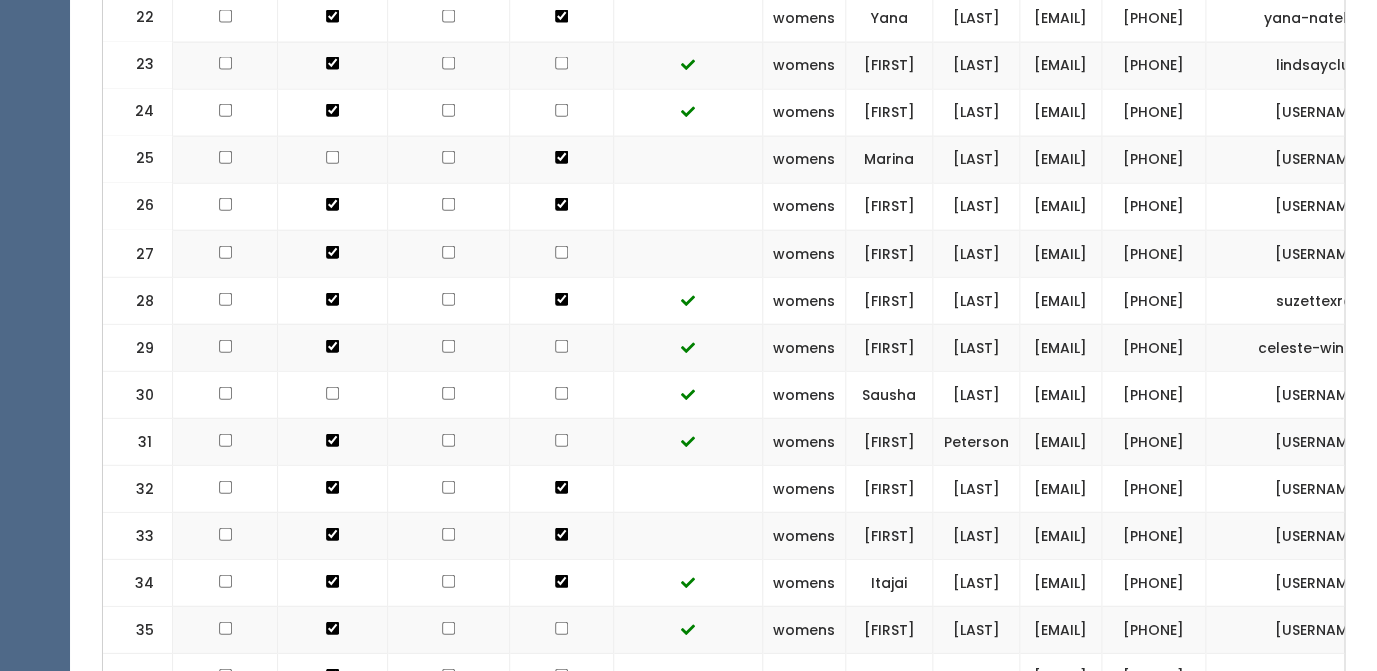 click at bounding box center [562, 253] 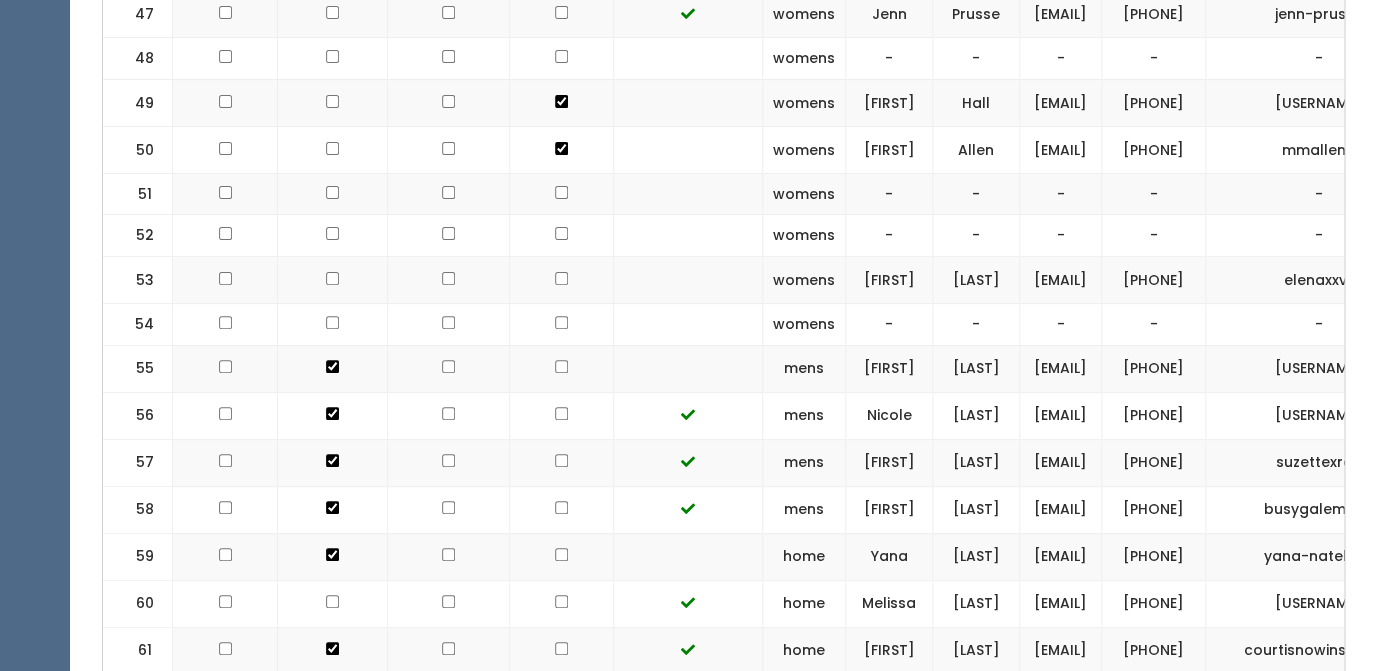 scroll, scrollTop: 2847, scrollLeft: 0, axis: vertical 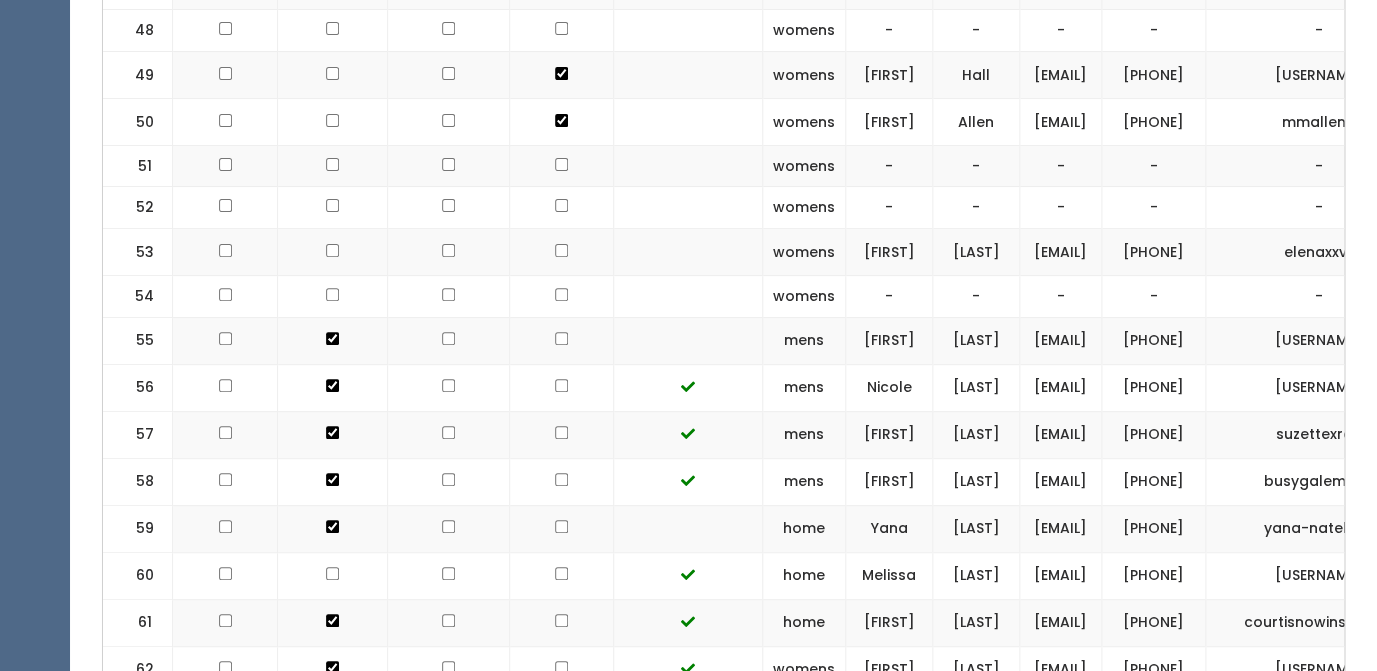 click at bounding box center [561, -2067] 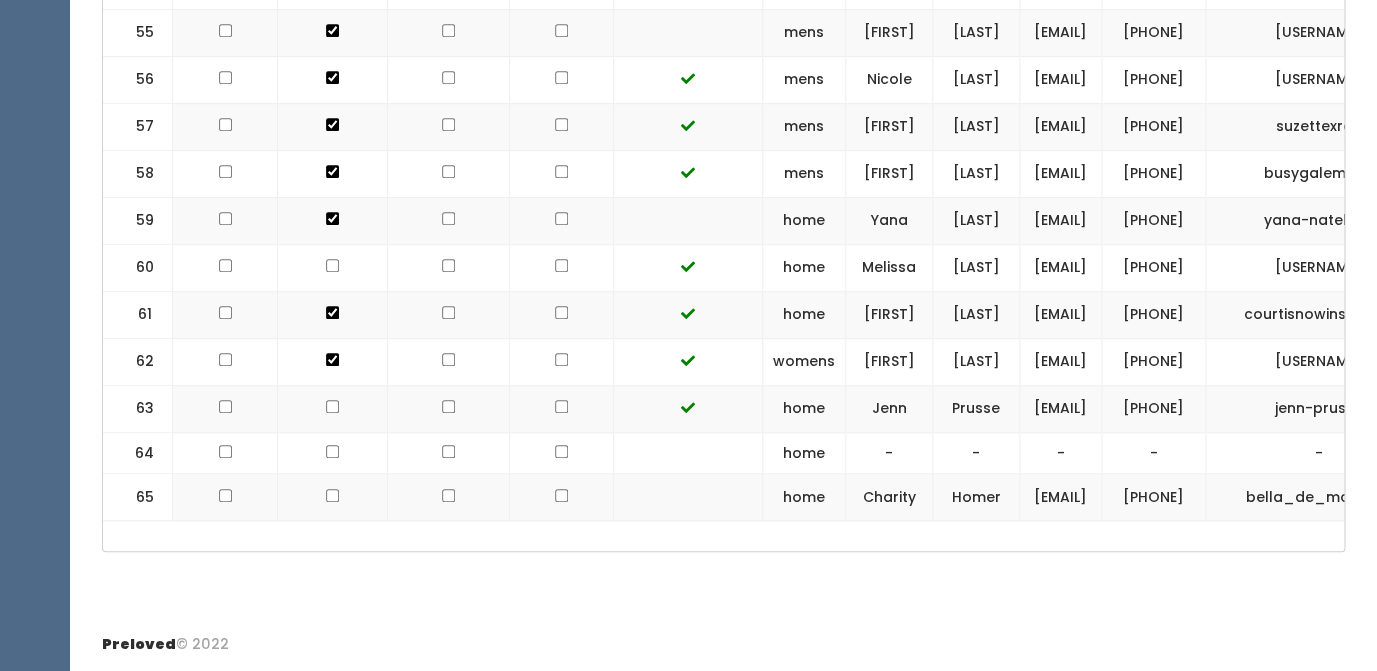 scroll, scrollTop: 3248, scrollLeft: 0, axis: vertical 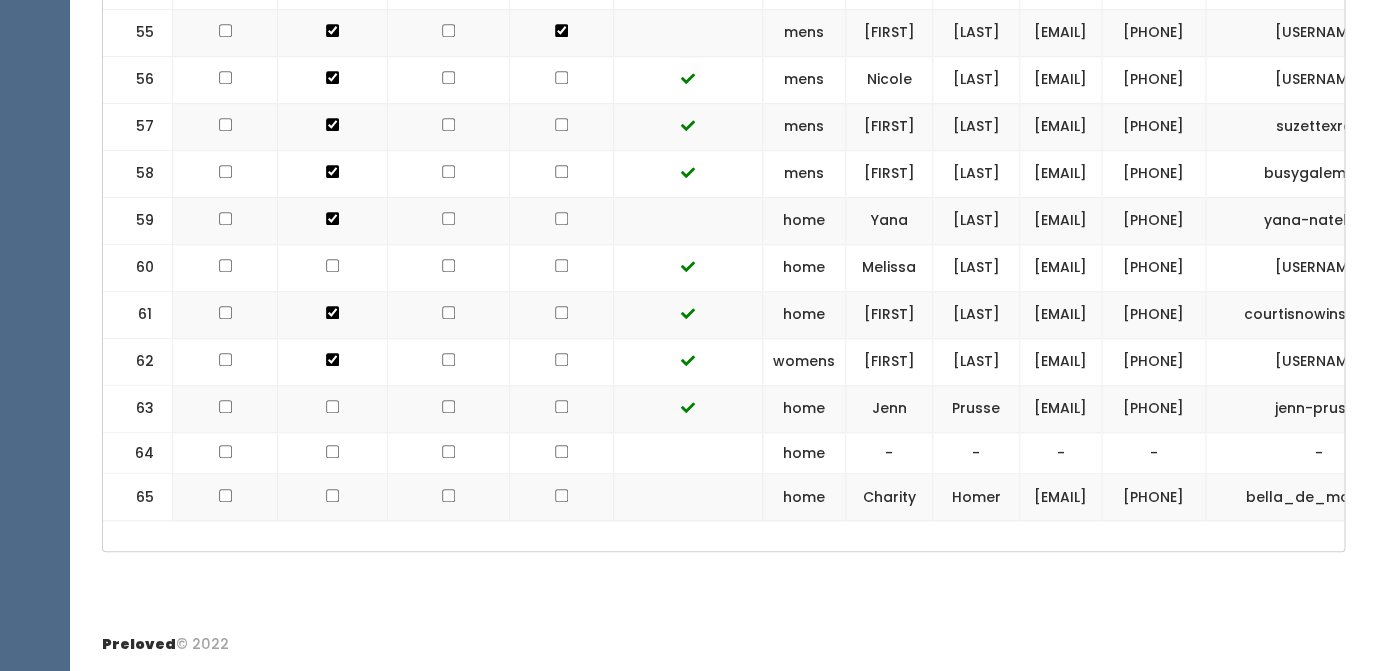 click at bounding box center [561, -2422] 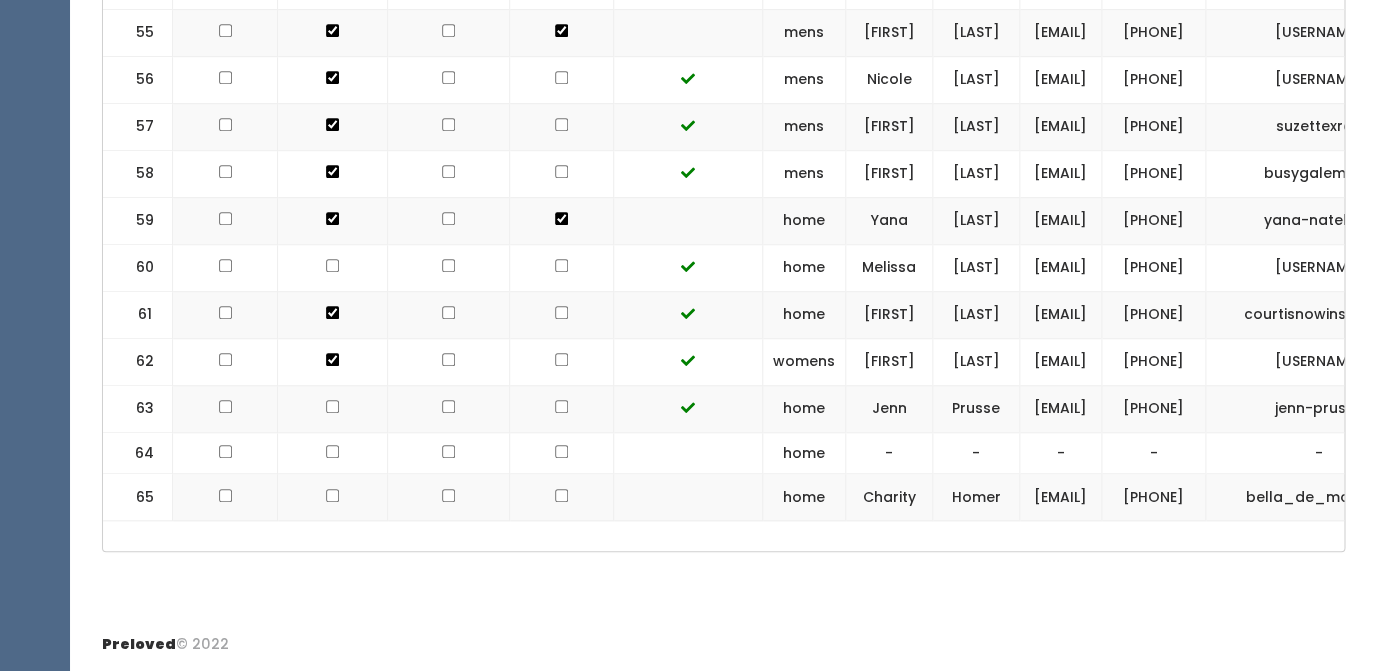 scroll, scrollTop: 3882, scrollLeft: 0, axis: vertical 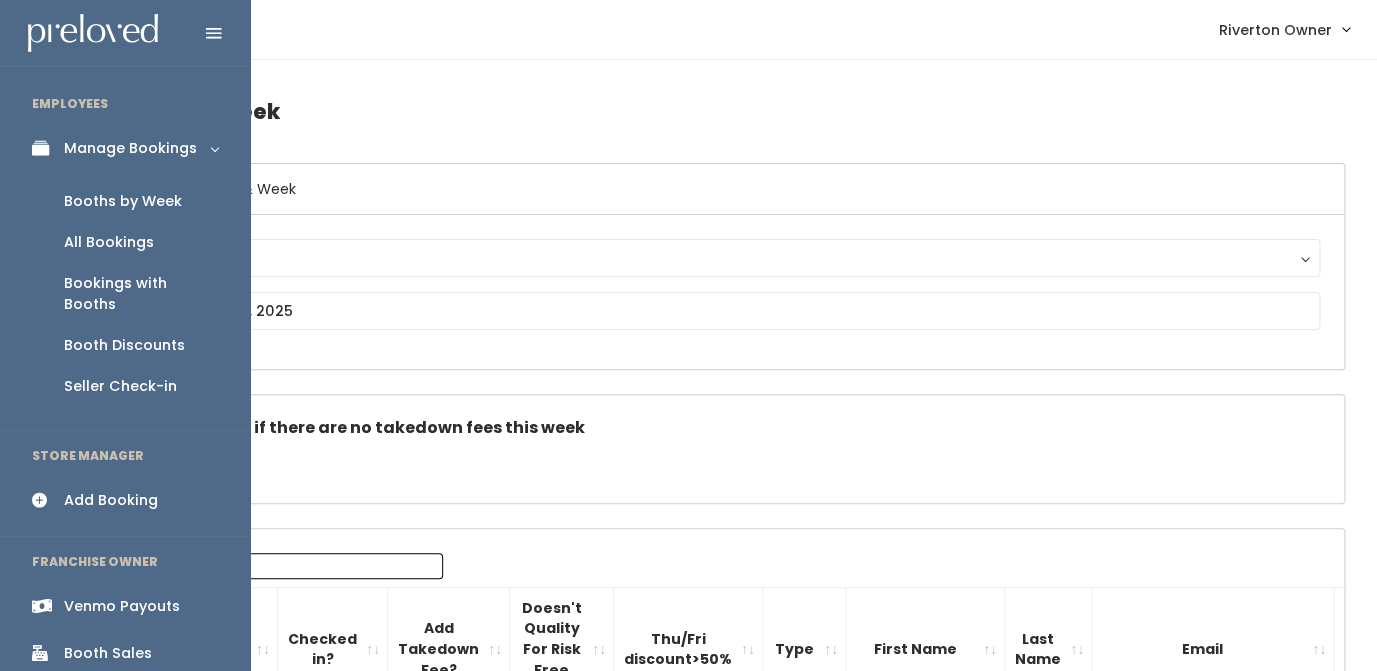 click on "Venmo Payouts" at bounding box center (122, 606) 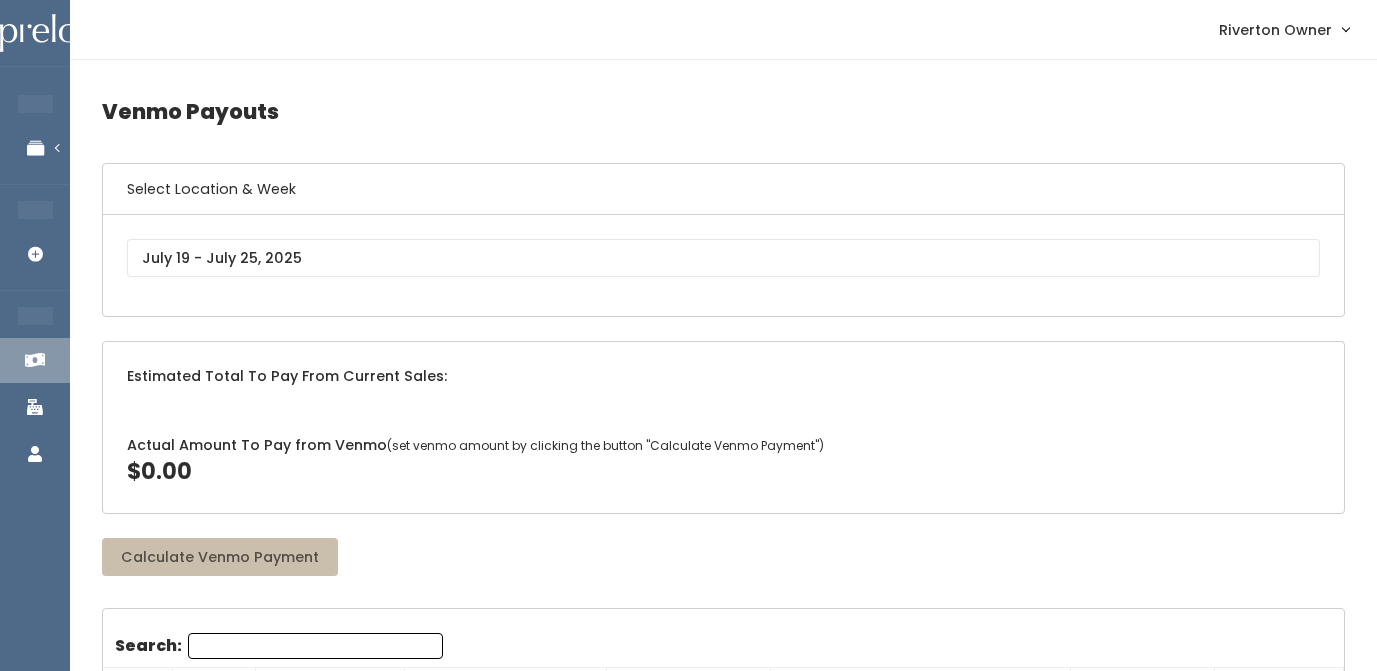 scroll, scrollTop: 0, scrollLeft: 0, axis: both 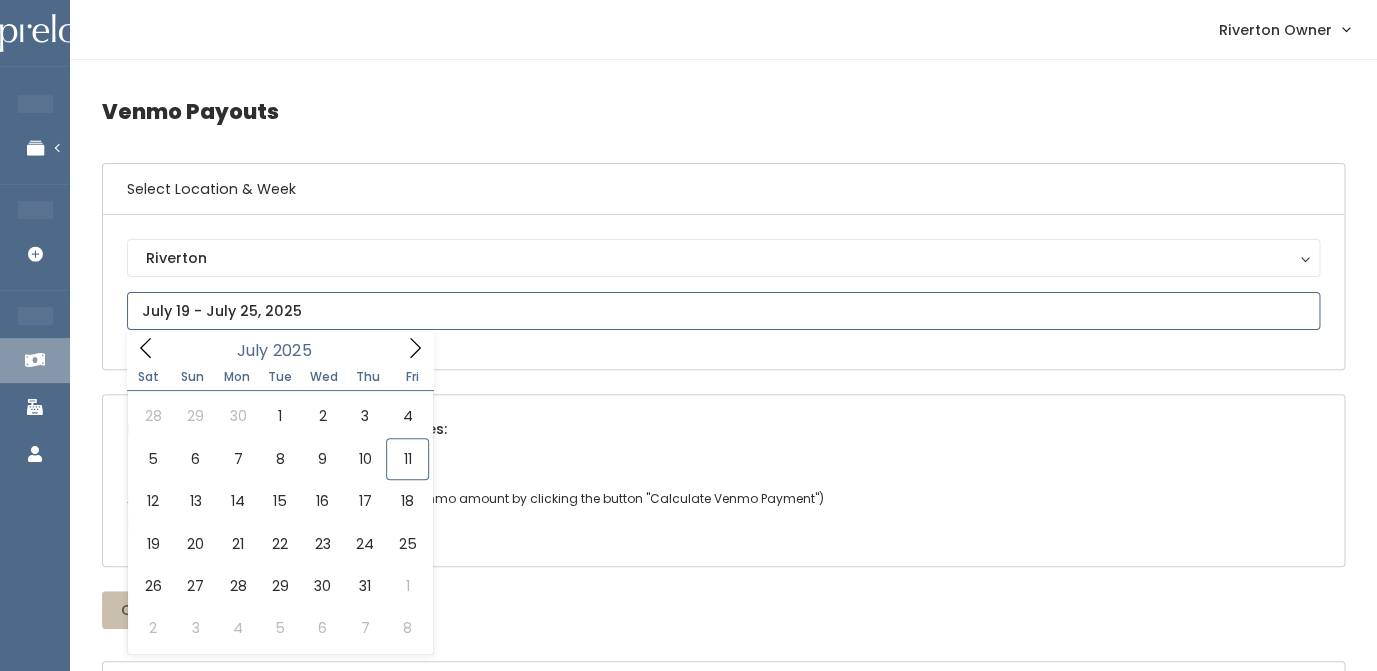 click at bounding box center [723, 311] 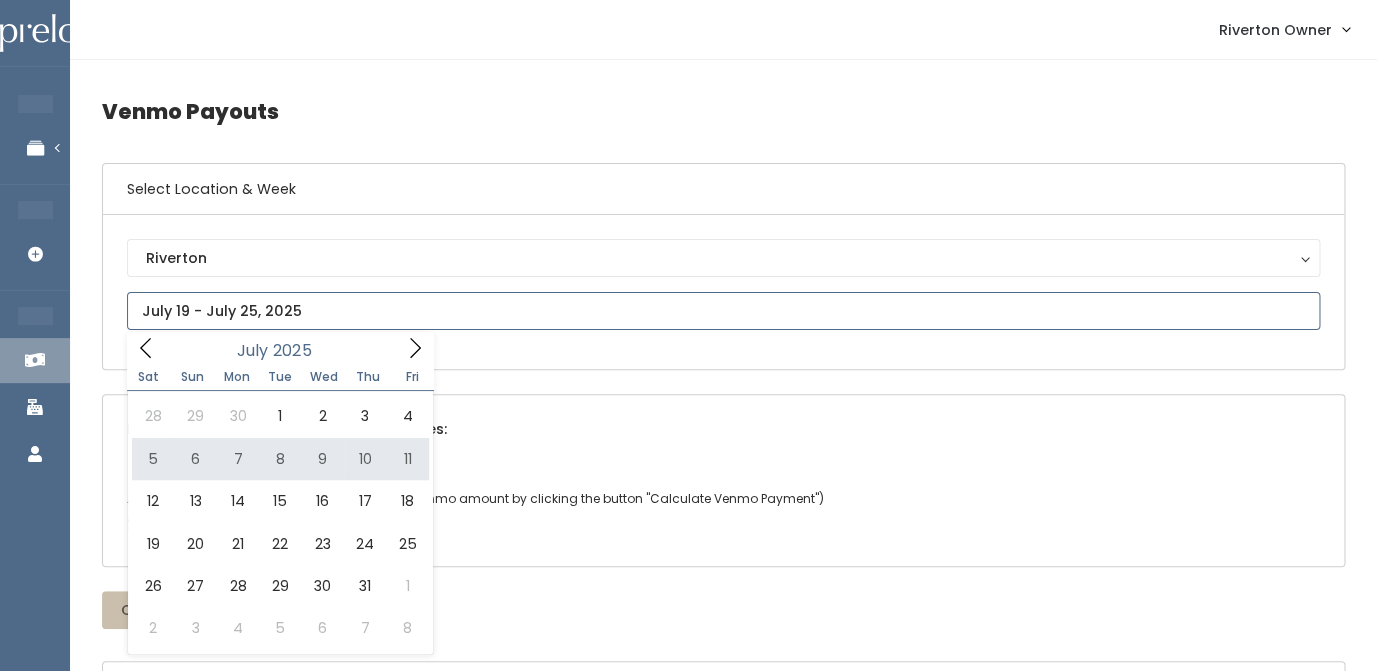type on "[MONTH] [NUMBER] to [MONTH] [NUMBER]" 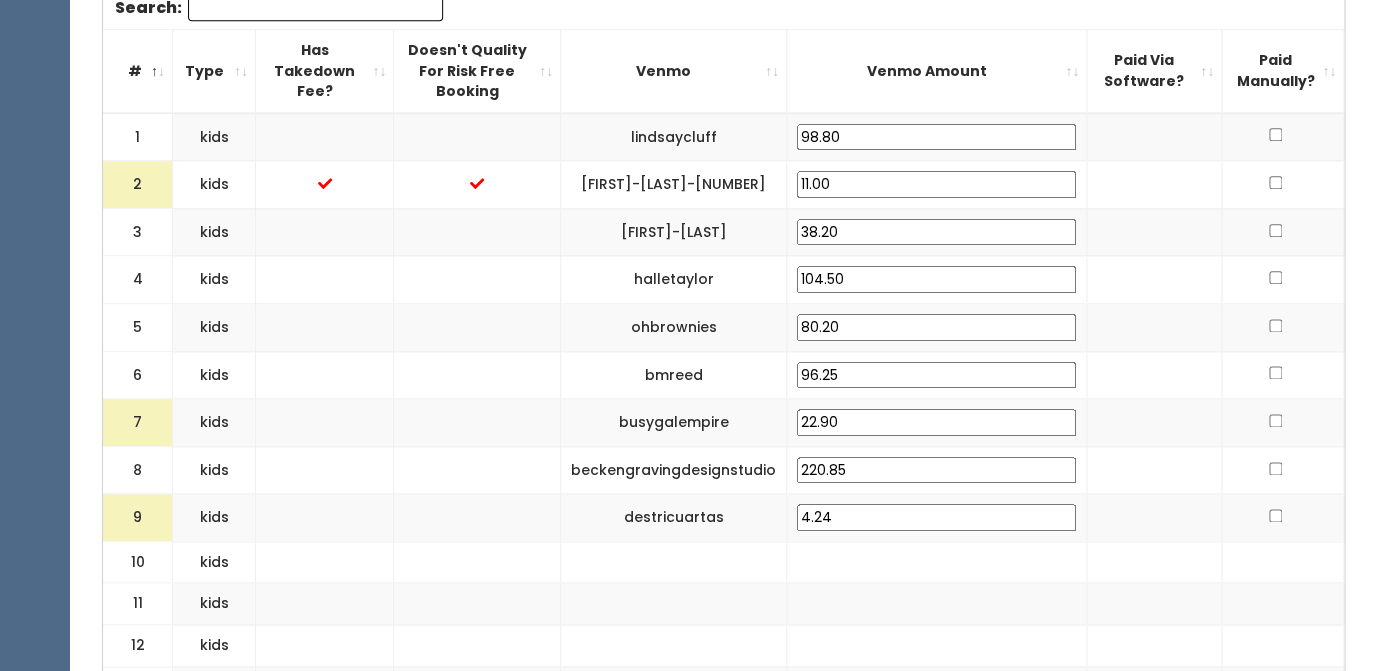 scroll, scrollTop: 725, scrollLeft: 0, axis: vertical 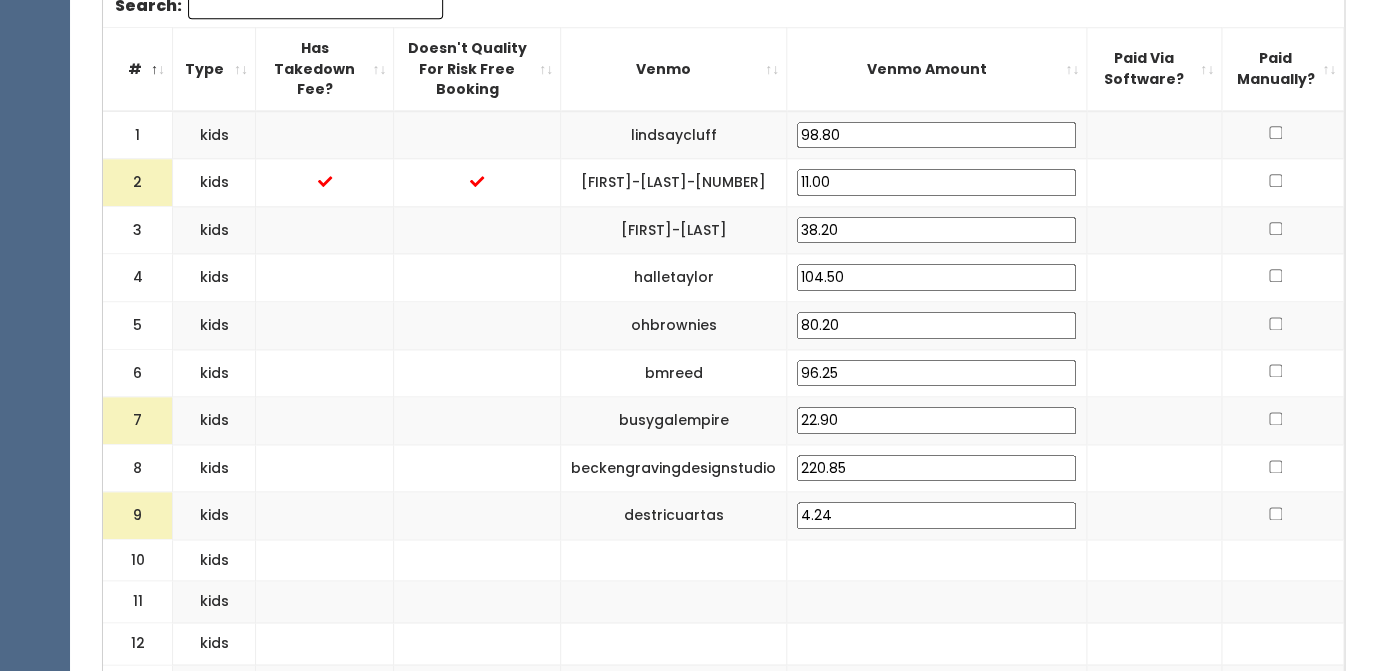 click on "22.90" at bounding box center (936, 420) 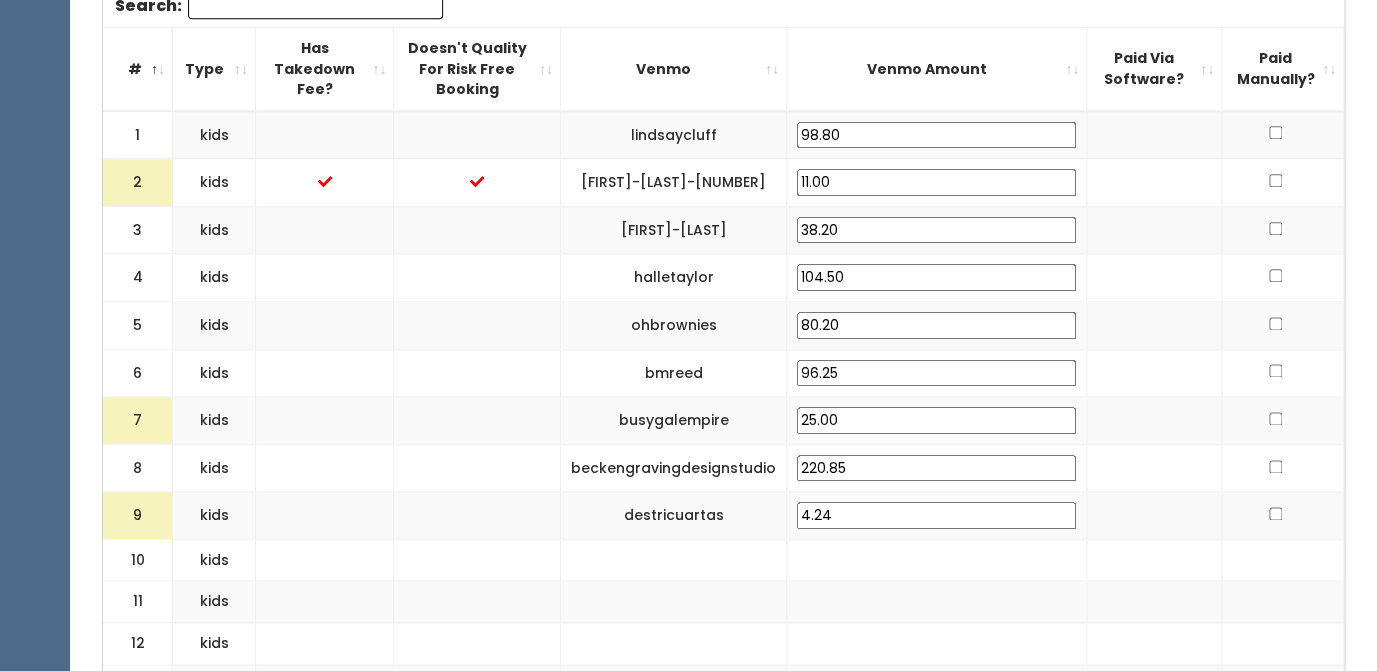 type on "25.00" 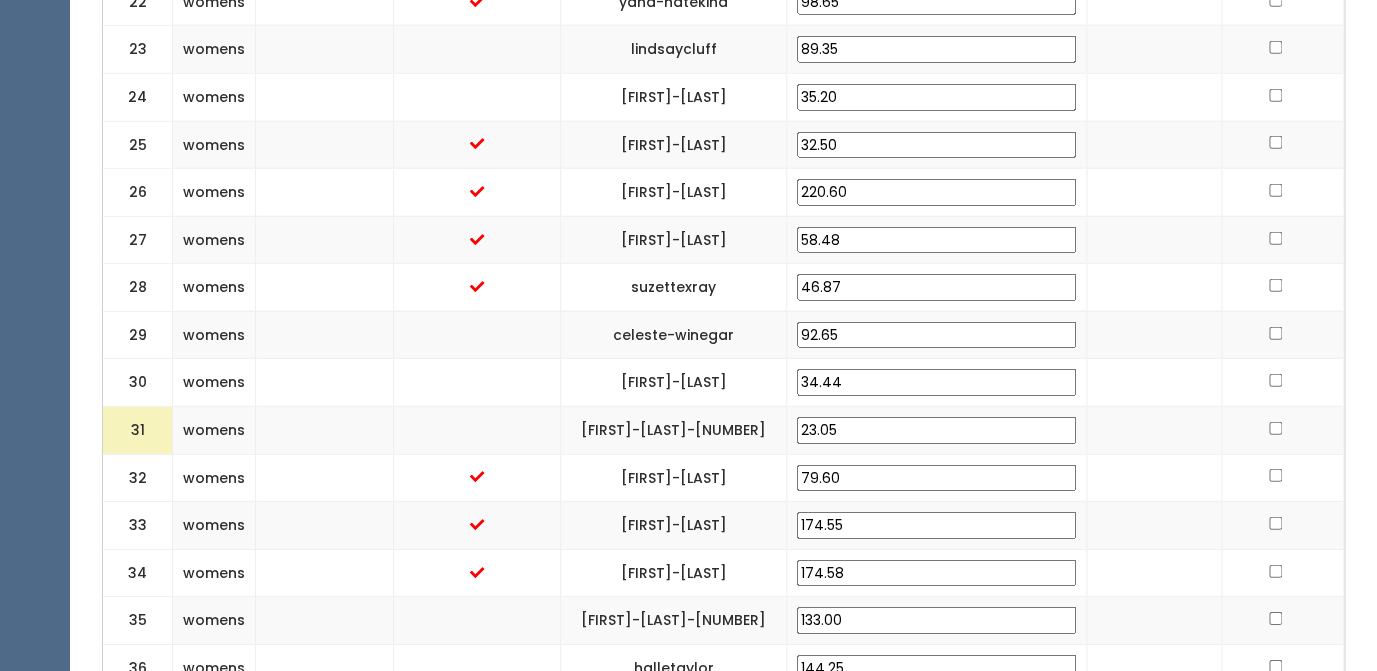 scroll, scrollTop: 1800, scrollLeft: 0, axis: vertical 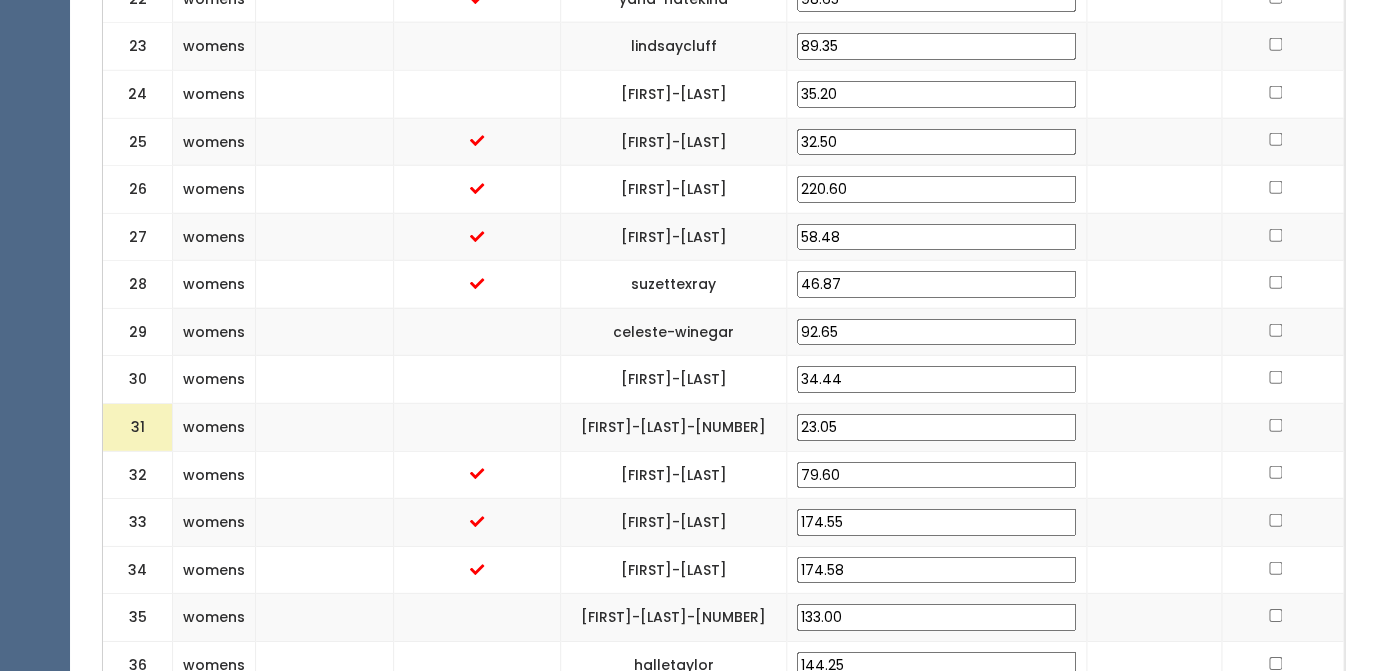 click on "23.05" at bounding box center (936, 427) 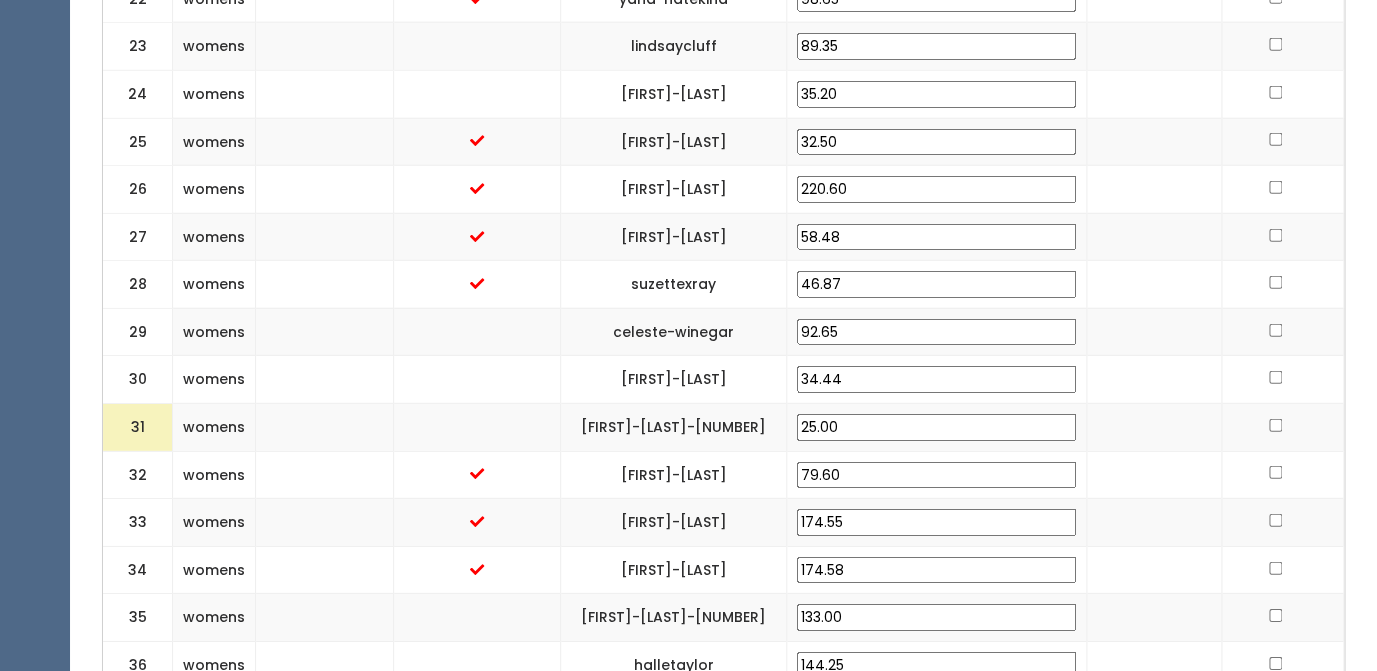 type on "25.00" 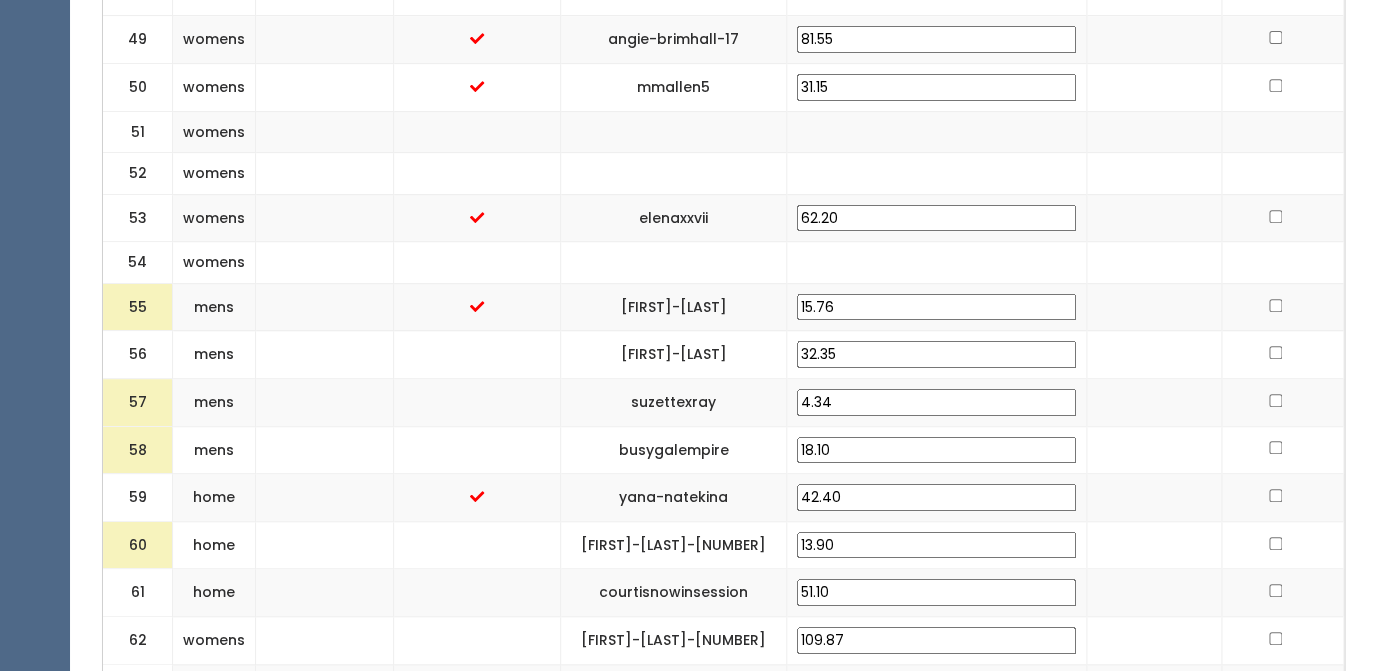 scroll, scrollTop: 3031, scrollLeft: 0, axis: vertical 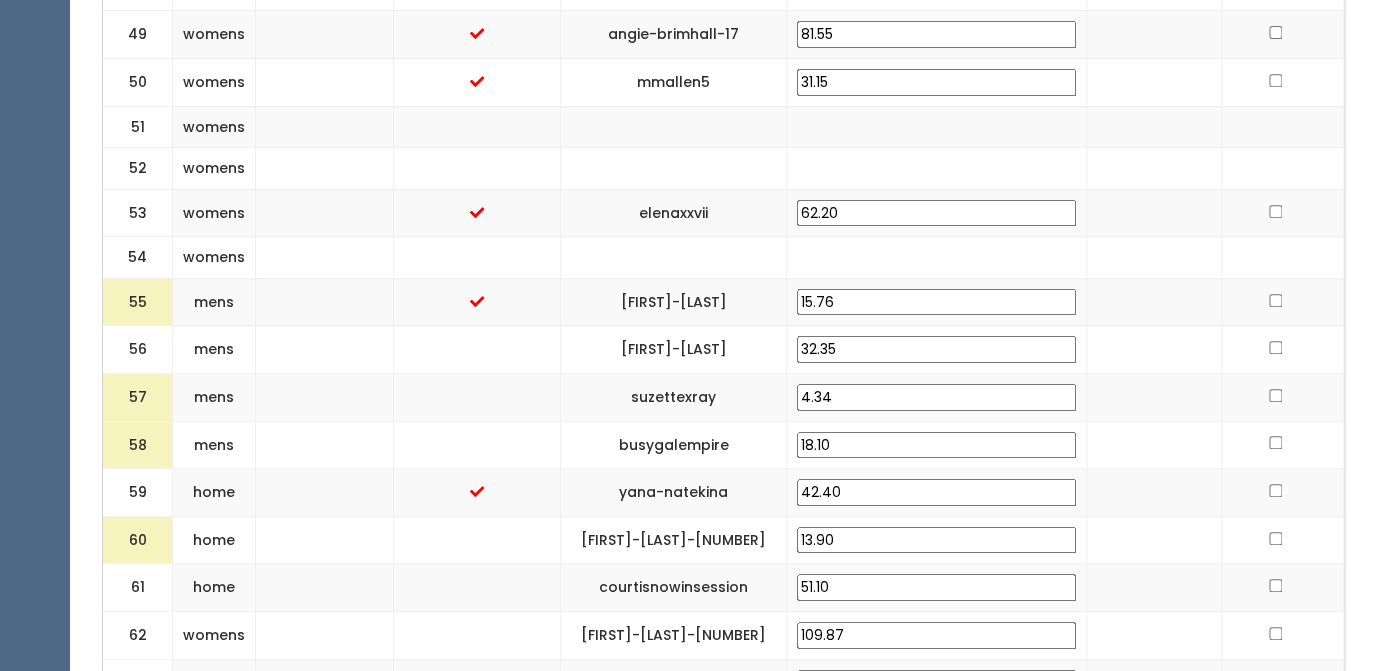 click on "4.34" at bounding box center [936, 397] 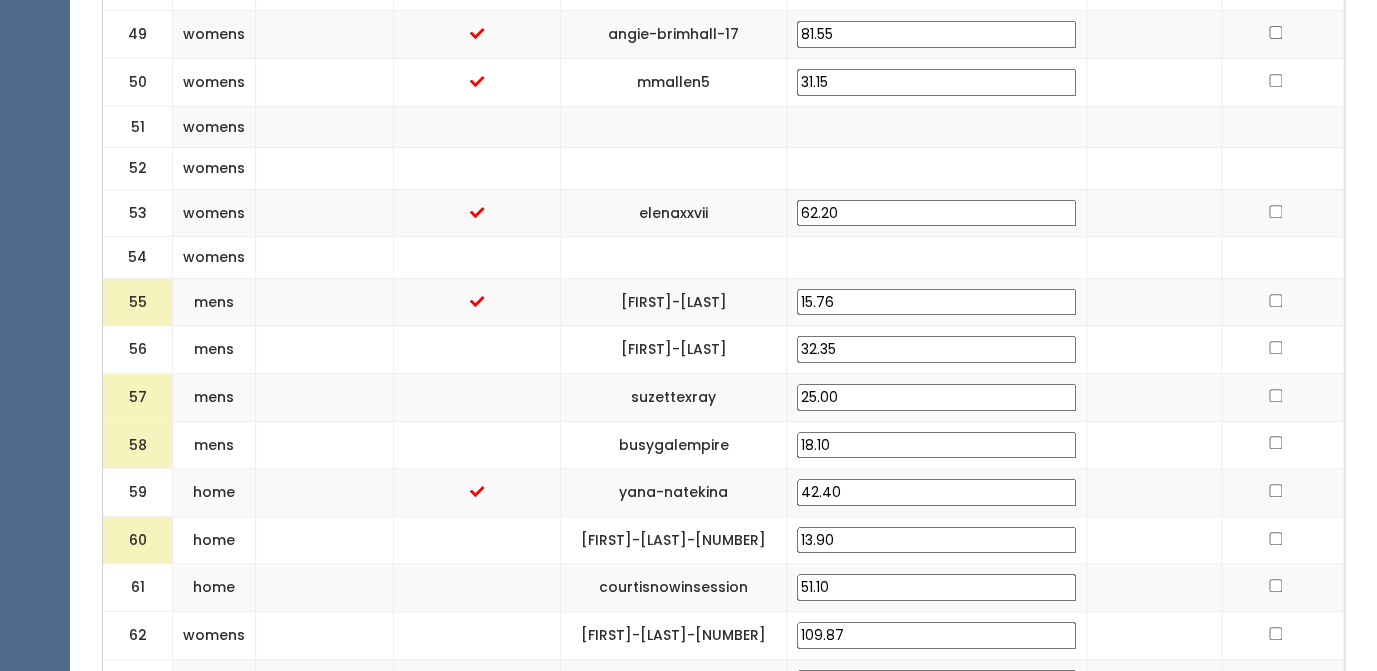 type on "25.00" 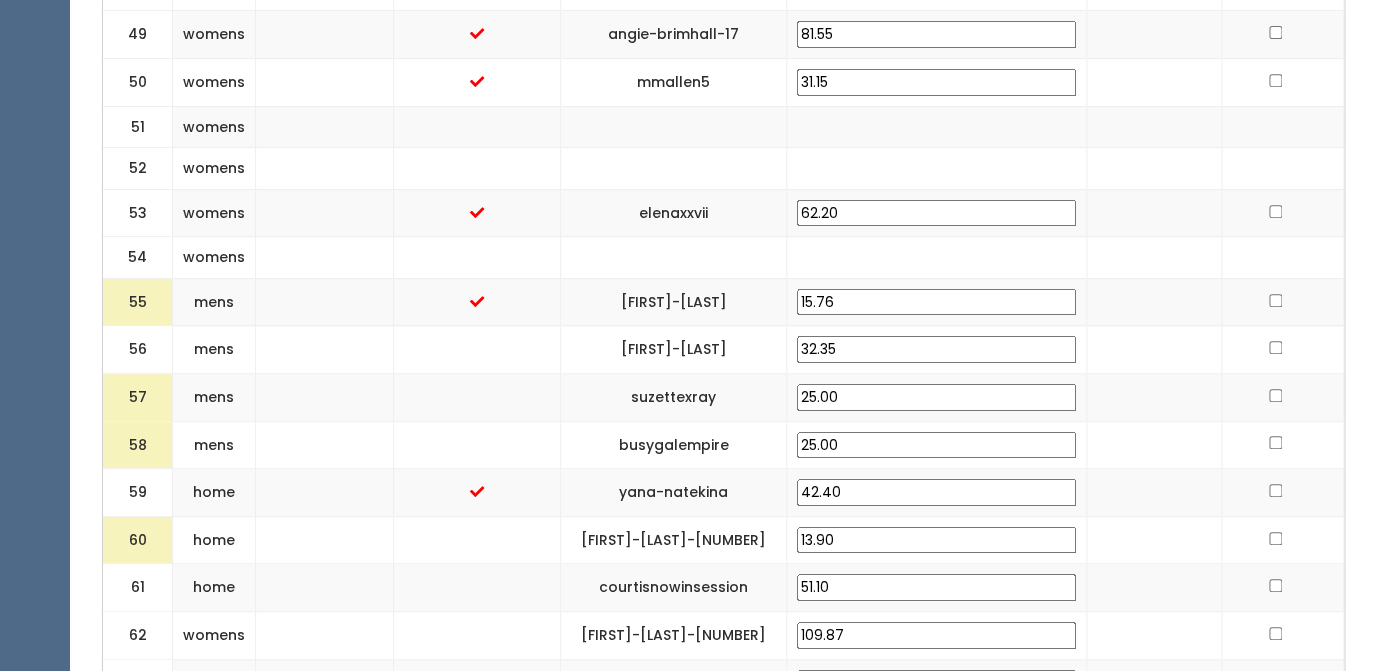 type on "25.00" 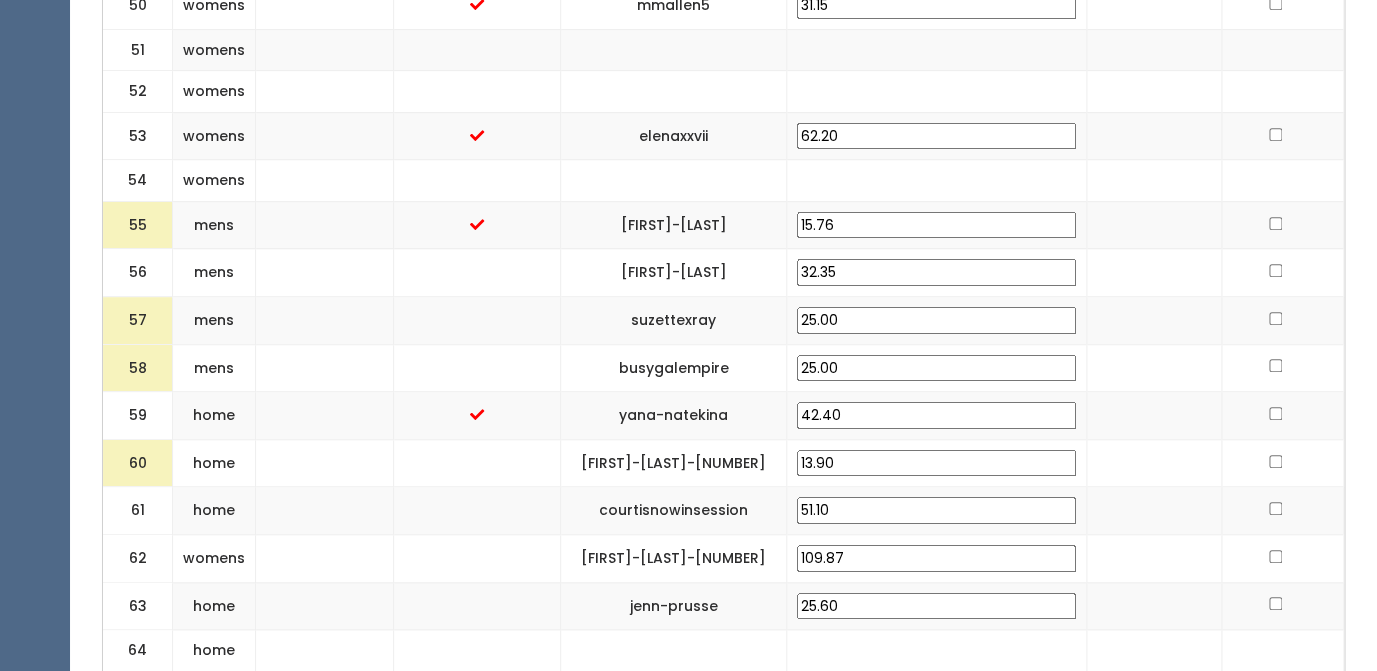 scroll, scrollTop: 3144, scrollLeft: 0, axis: vertical 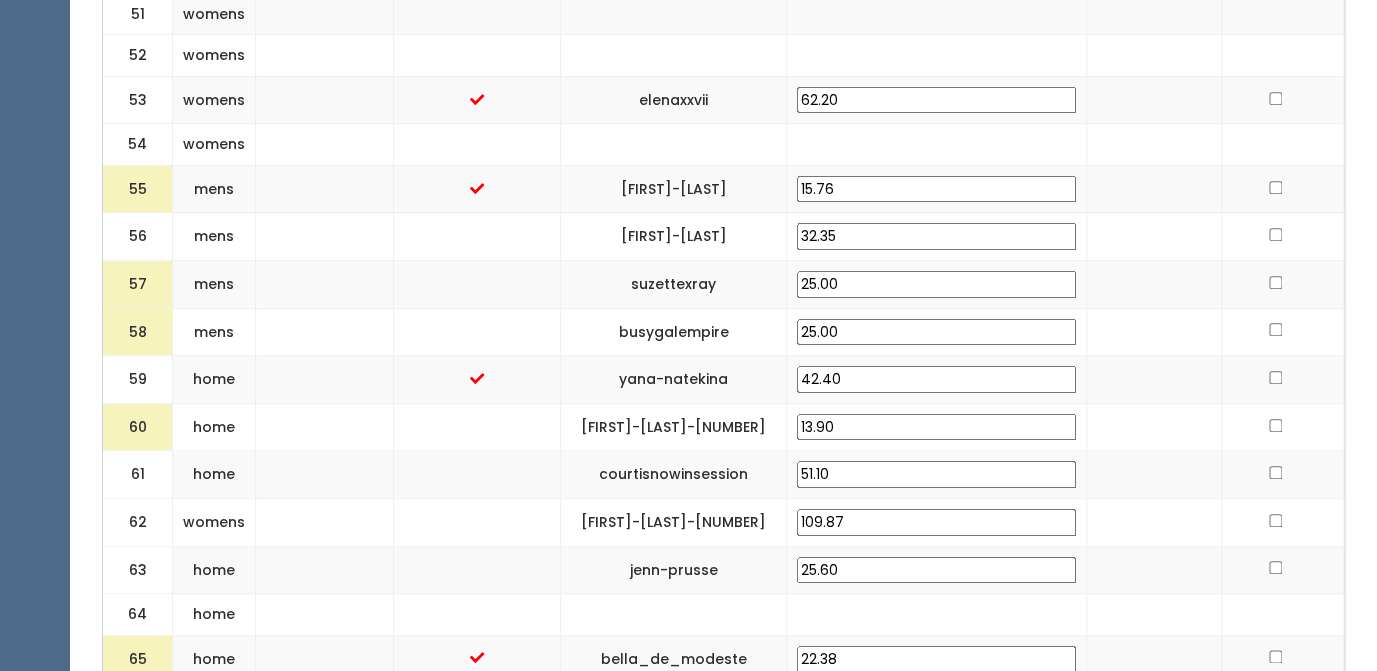 click on "13.90" at bounding box center [936, 427] 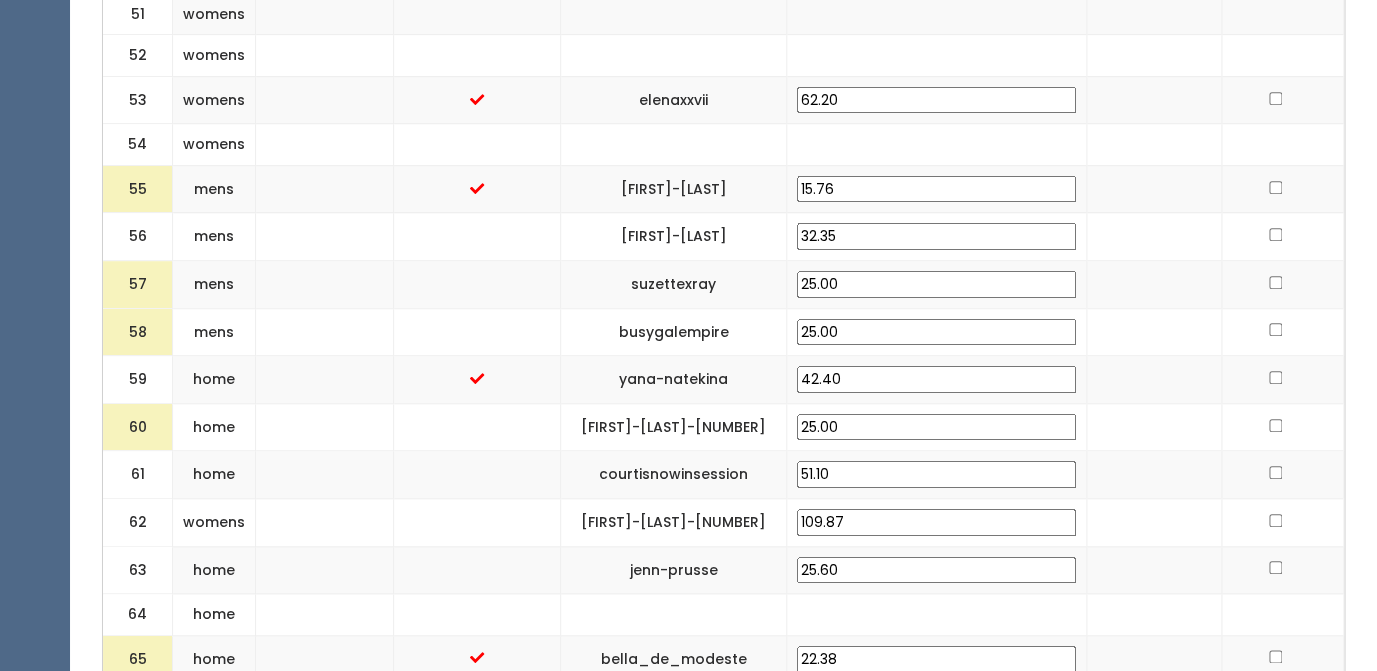 type on "25.00" 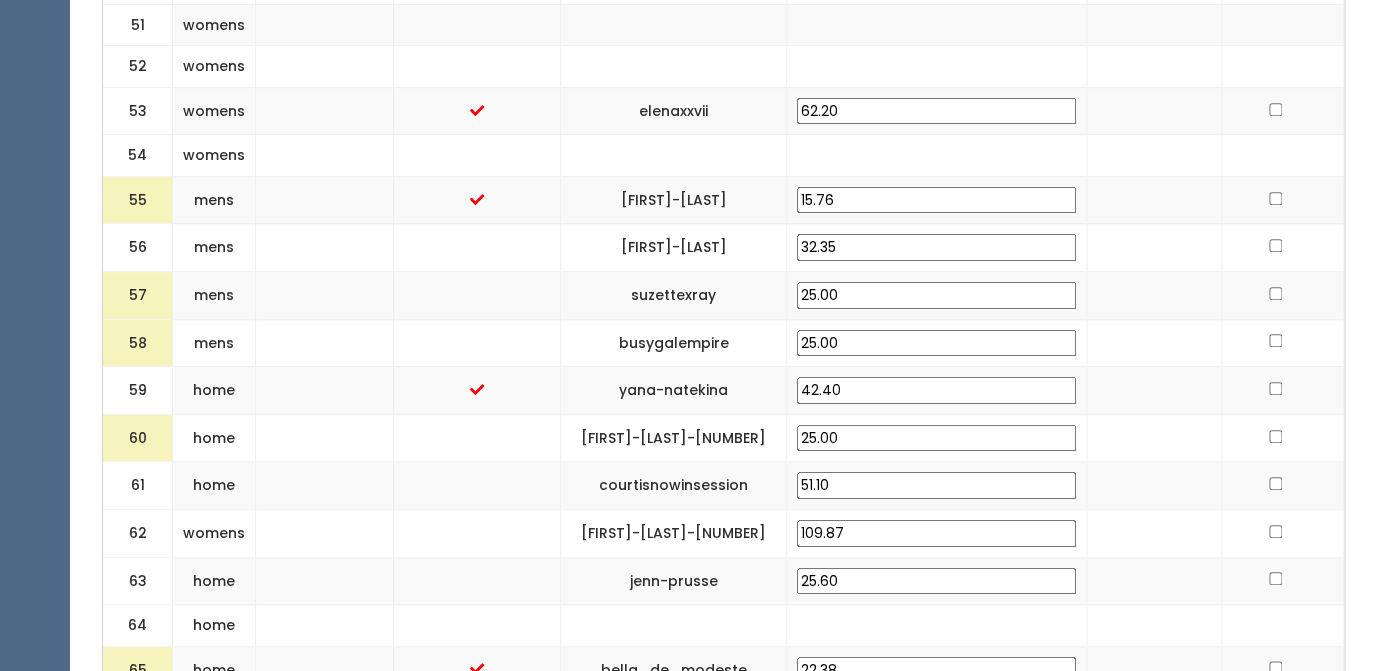scroll, scrollTop: 3346, scrollLeft: 0, axis: vertical 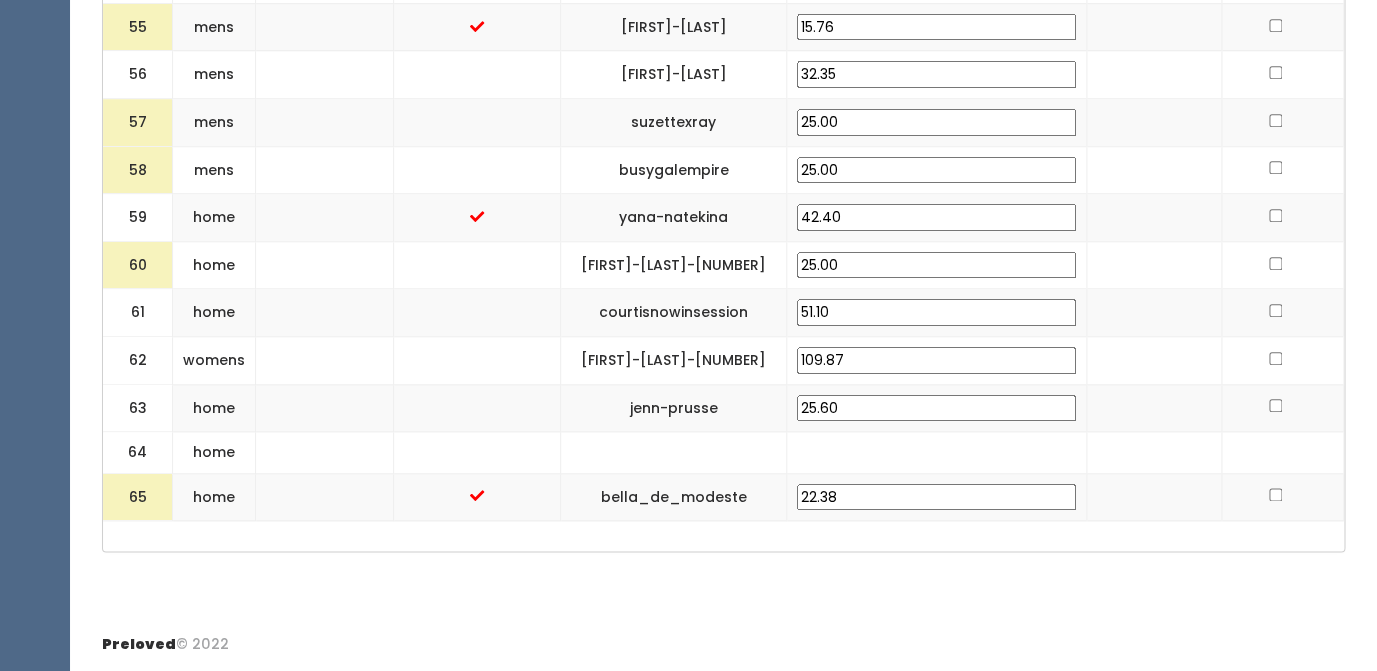click at bounding box center [1275, 494] 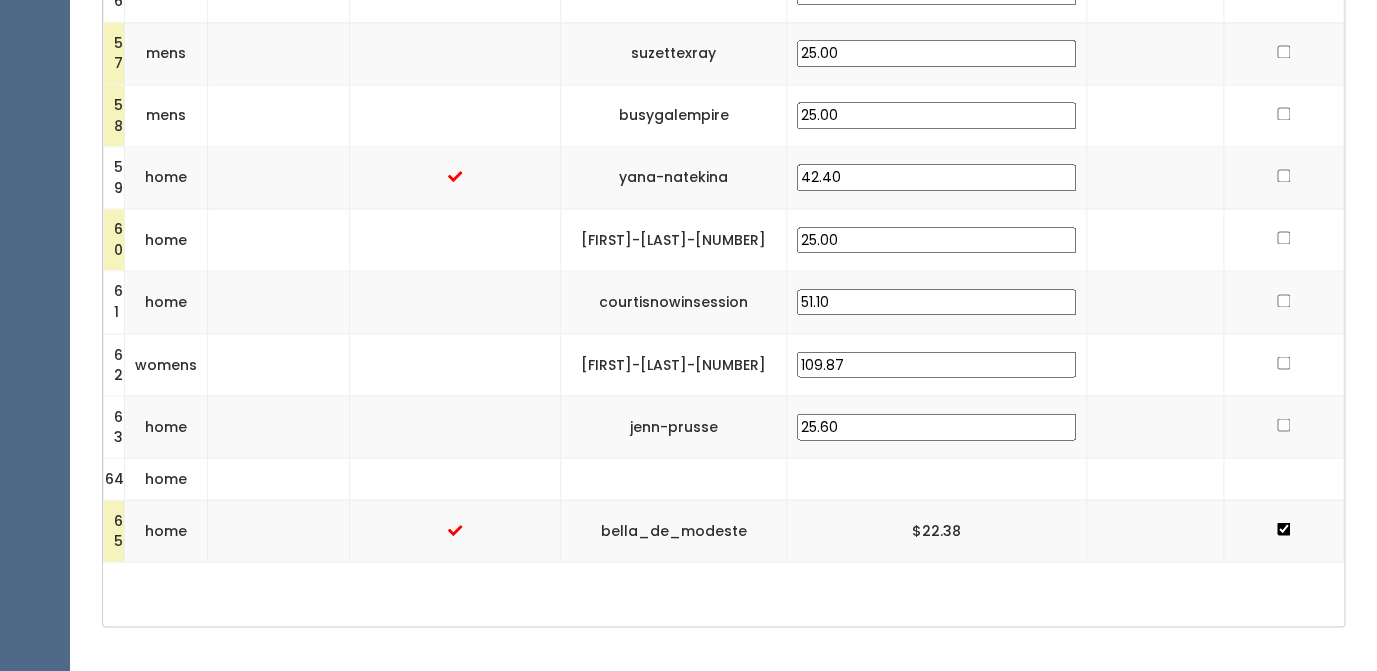 scroll, scrollTop: 3789, scrollLeft: 0, axis: vertical 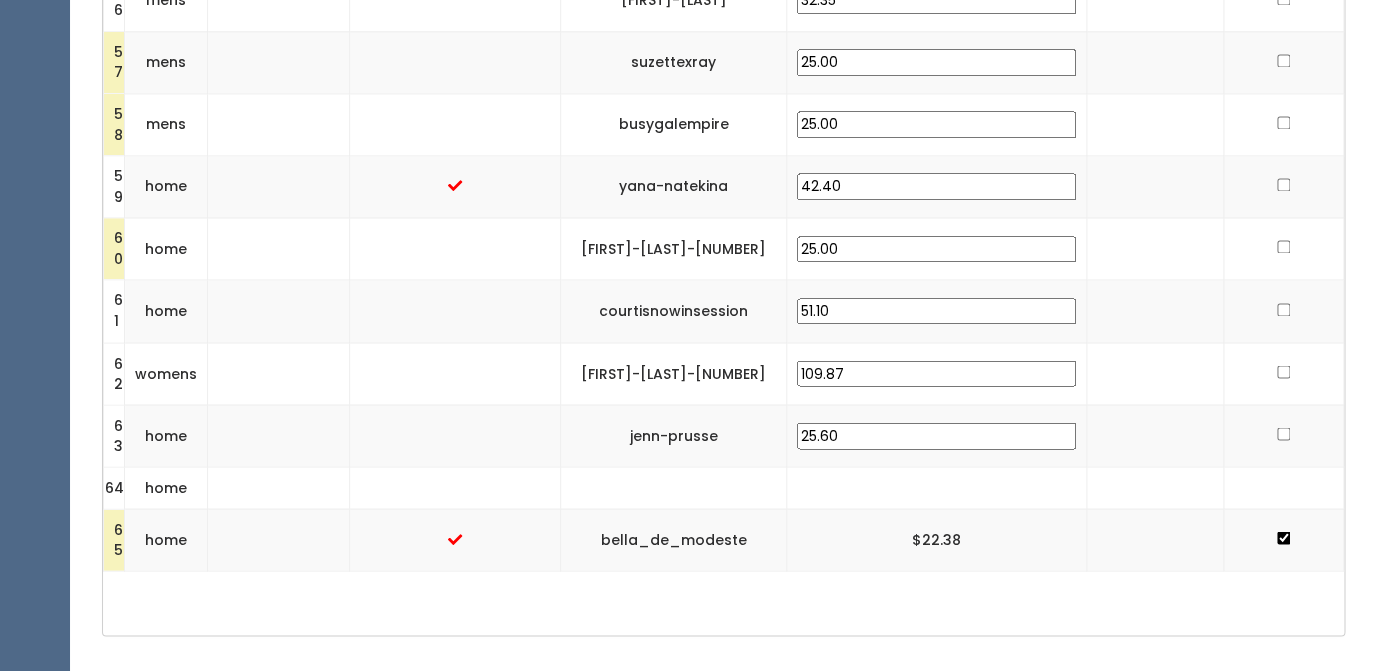 click at bounding box center (1283, 433) 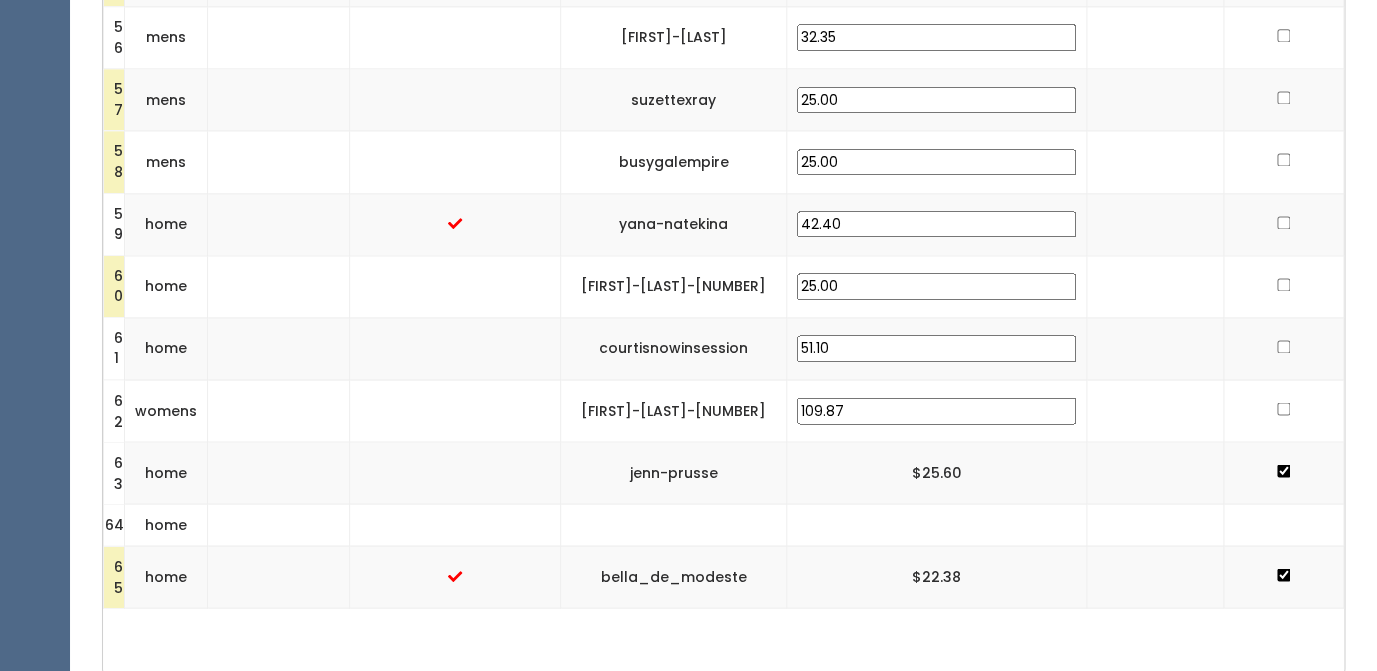 scroll, scrollTop: 3727, scrollLeft: 0, axis: vertical 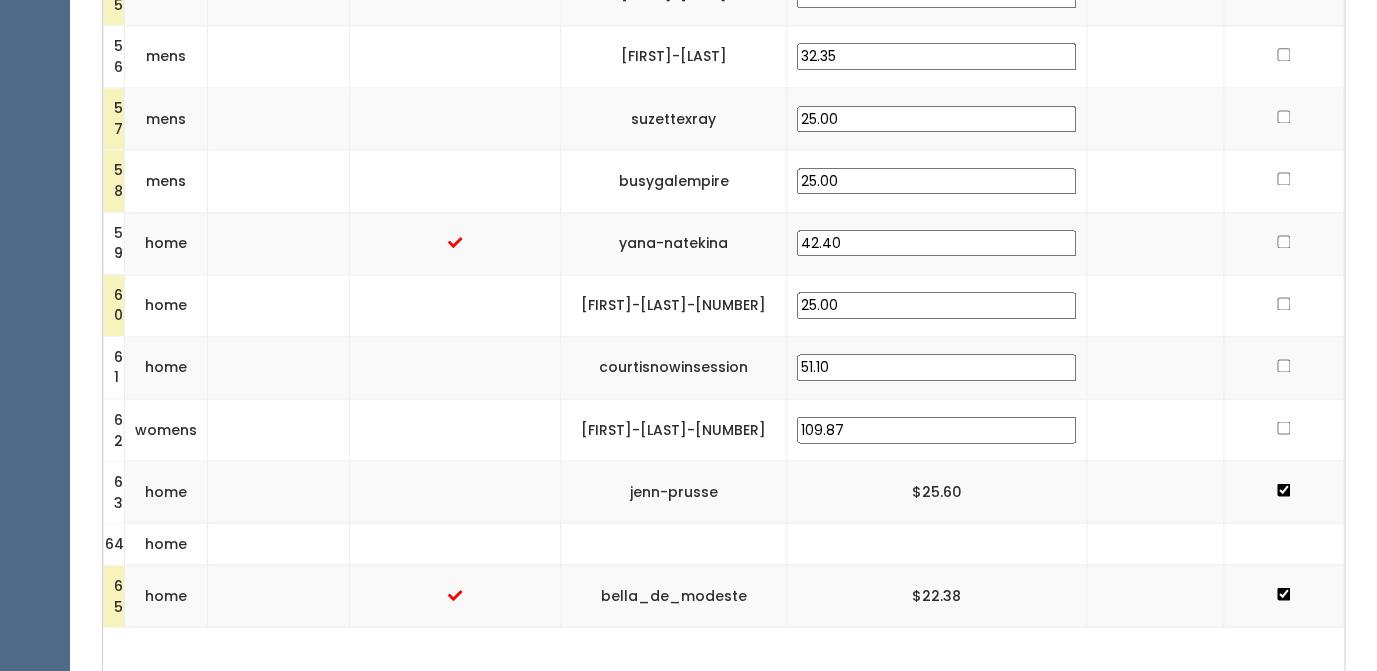 click at bounding box center (1283, 427) 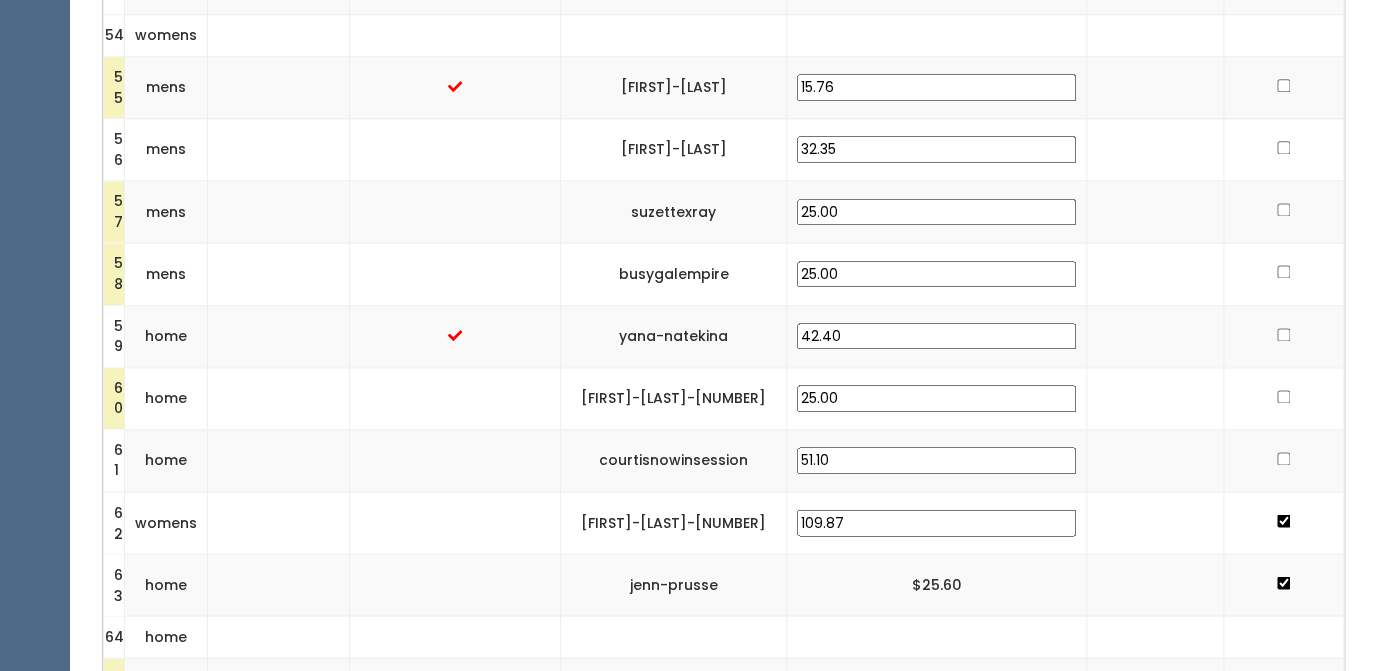 scroll, scrollTop: 3624, scrollLeft: 0, axis: vertical 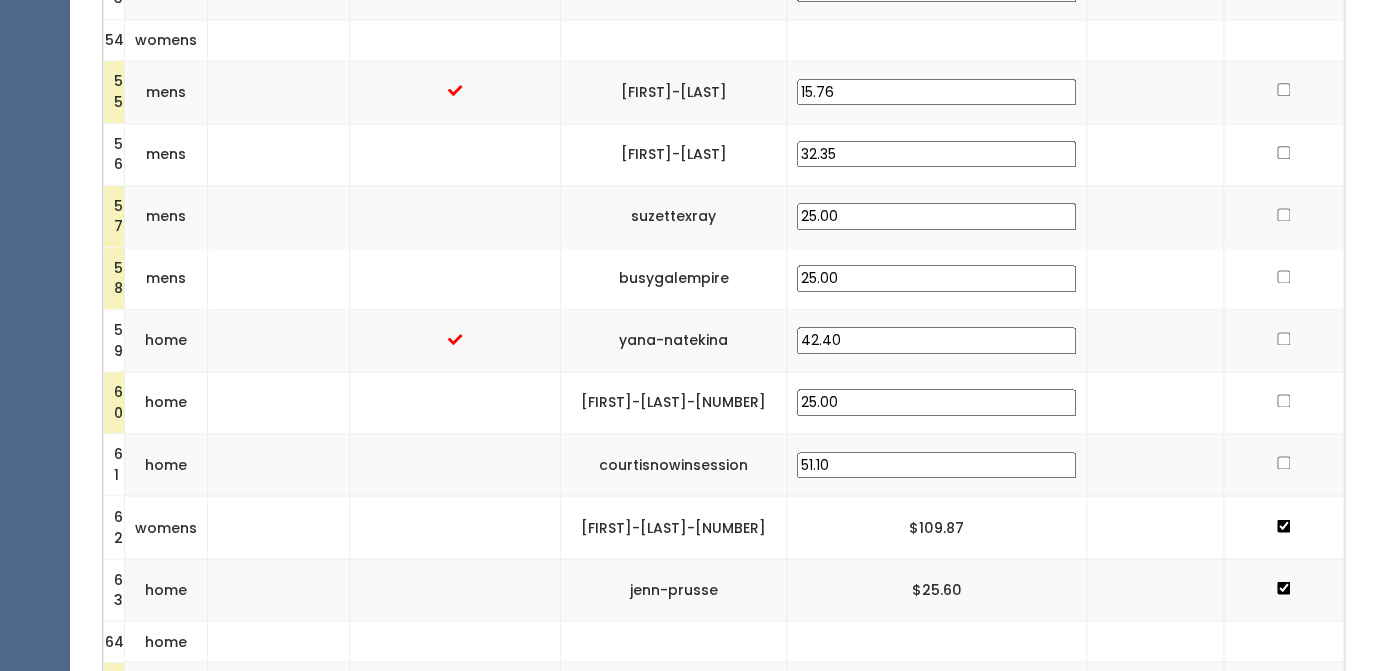 click at bounding box center (1283, 462) 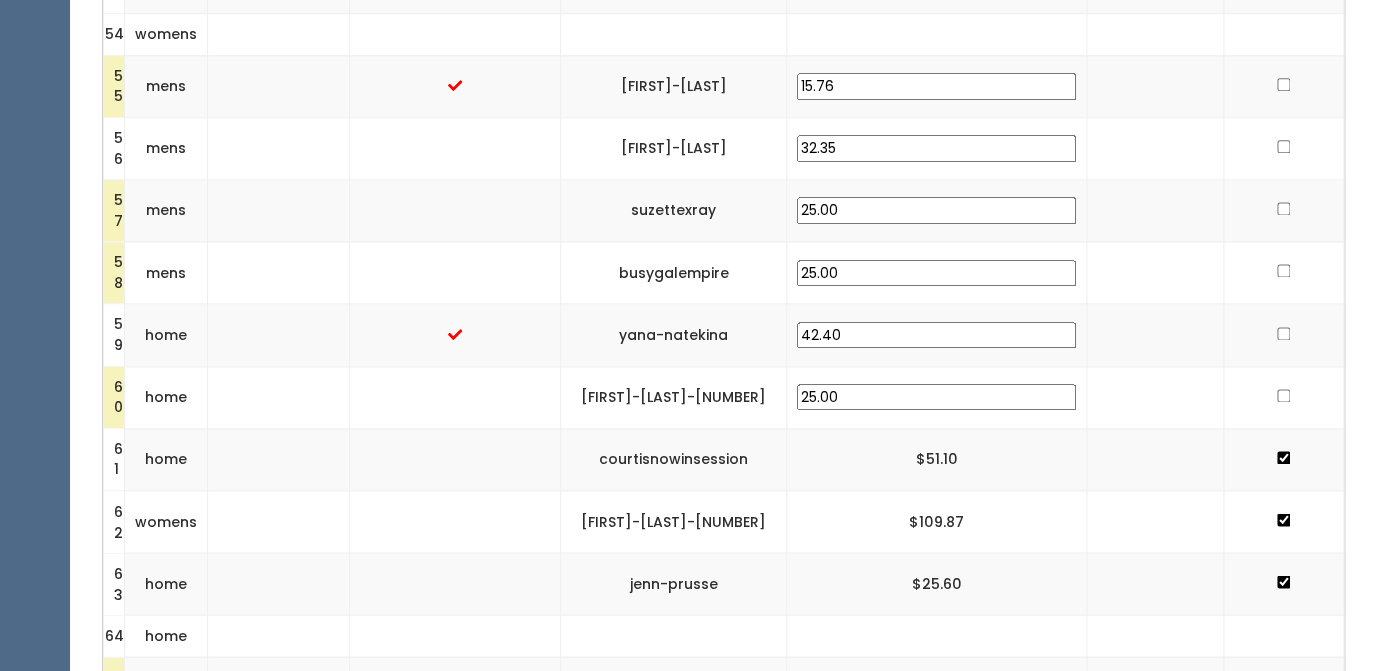 click at bounding box center [1283, 395] 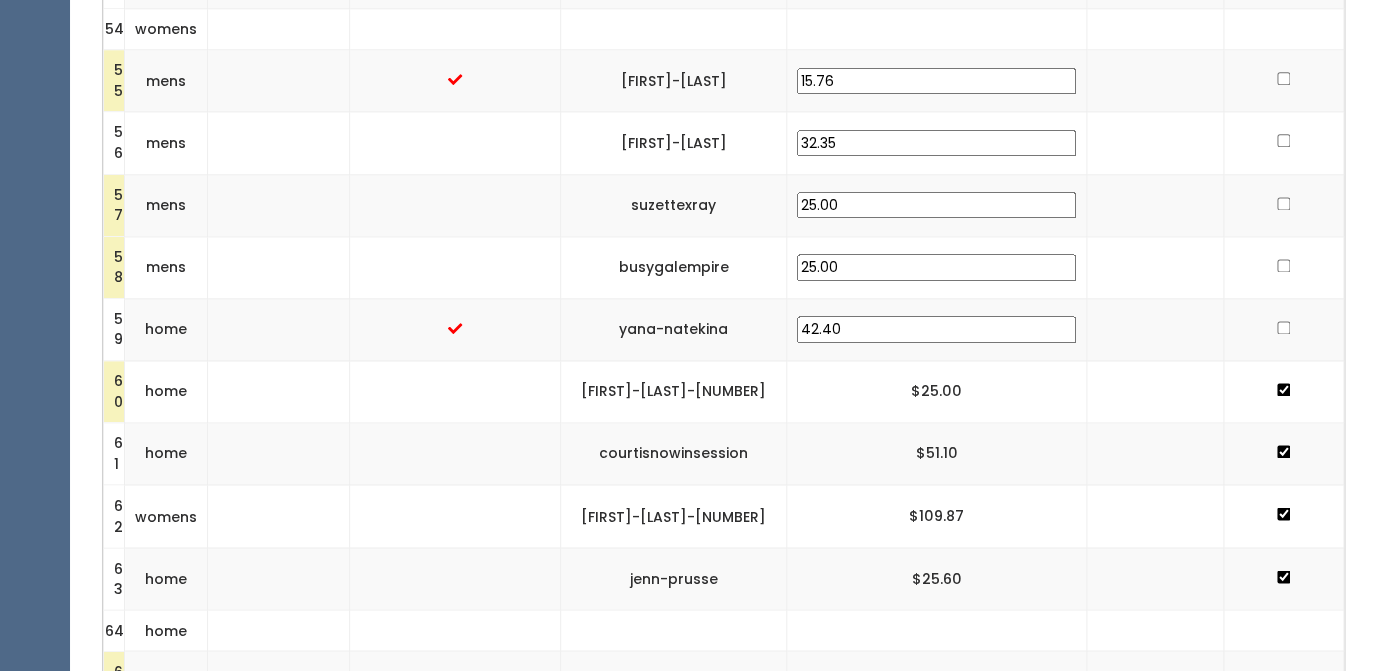 click at bounding box center (1283, 327) 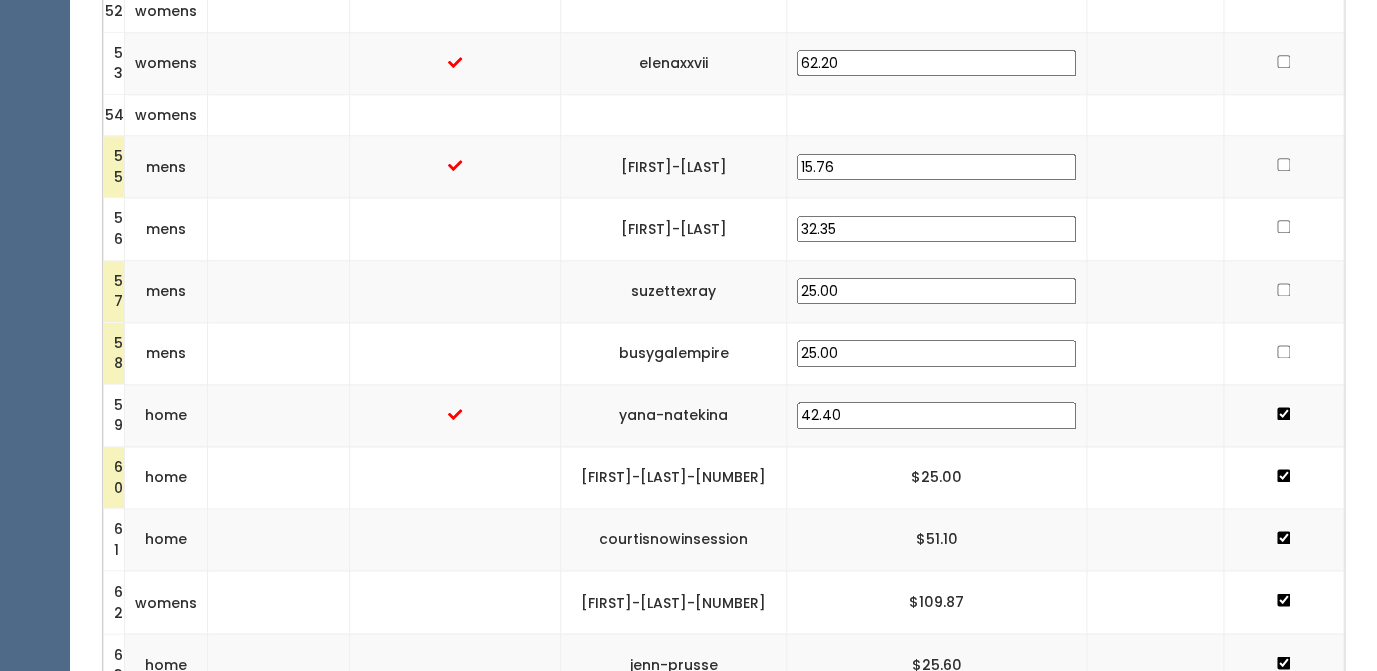 scroll, scrollTop: 3518, scrollLeft: 0, axis: vertical 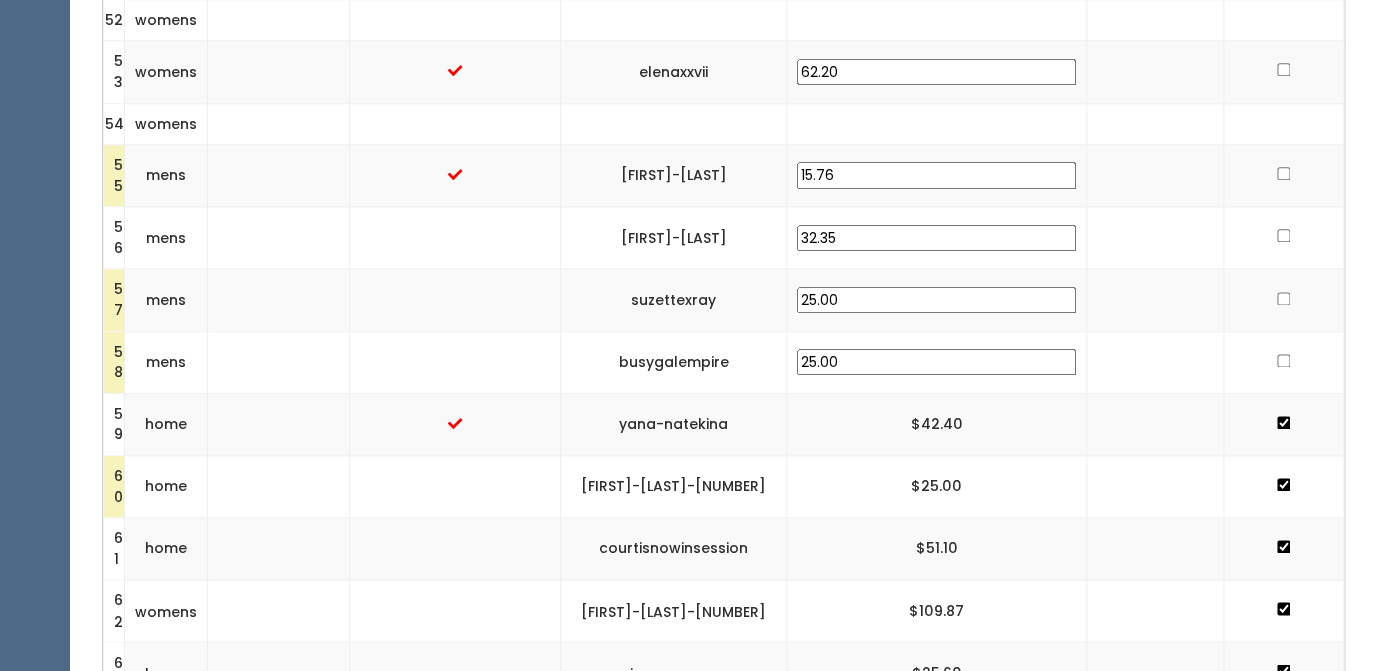 click at bounding box center (1283, 360) 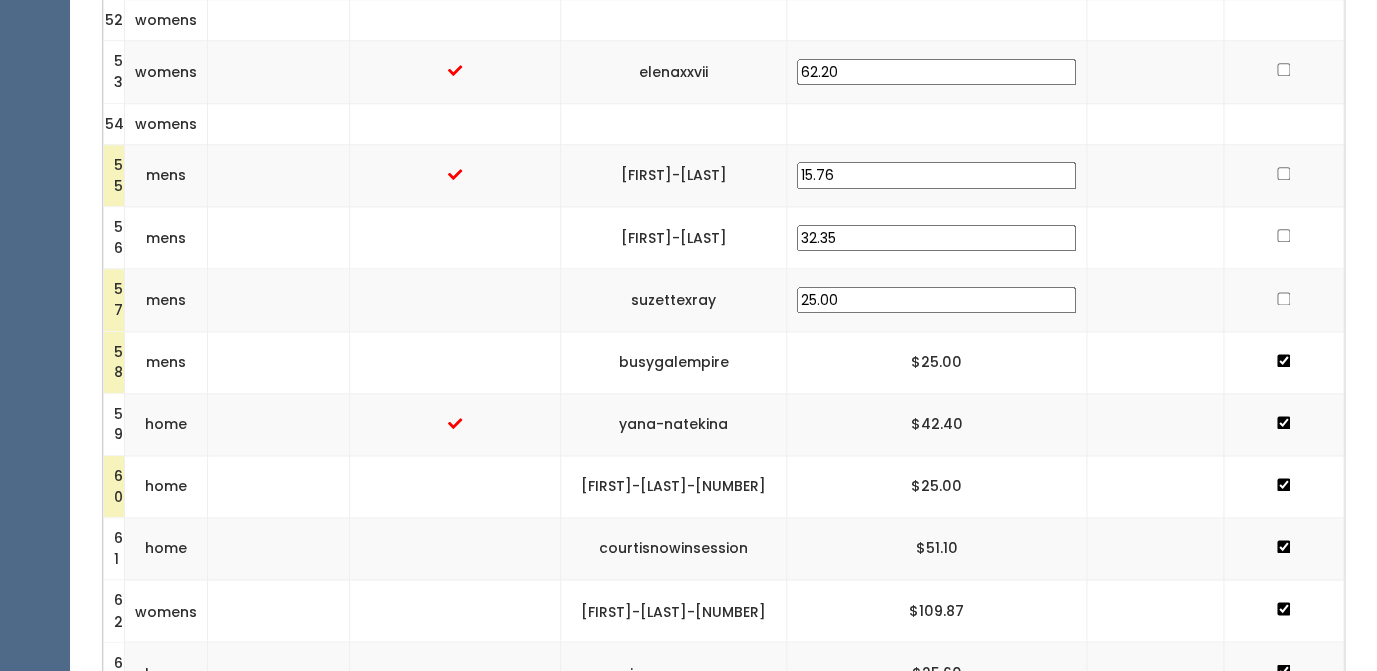 click at bounding box center (1283, 298) 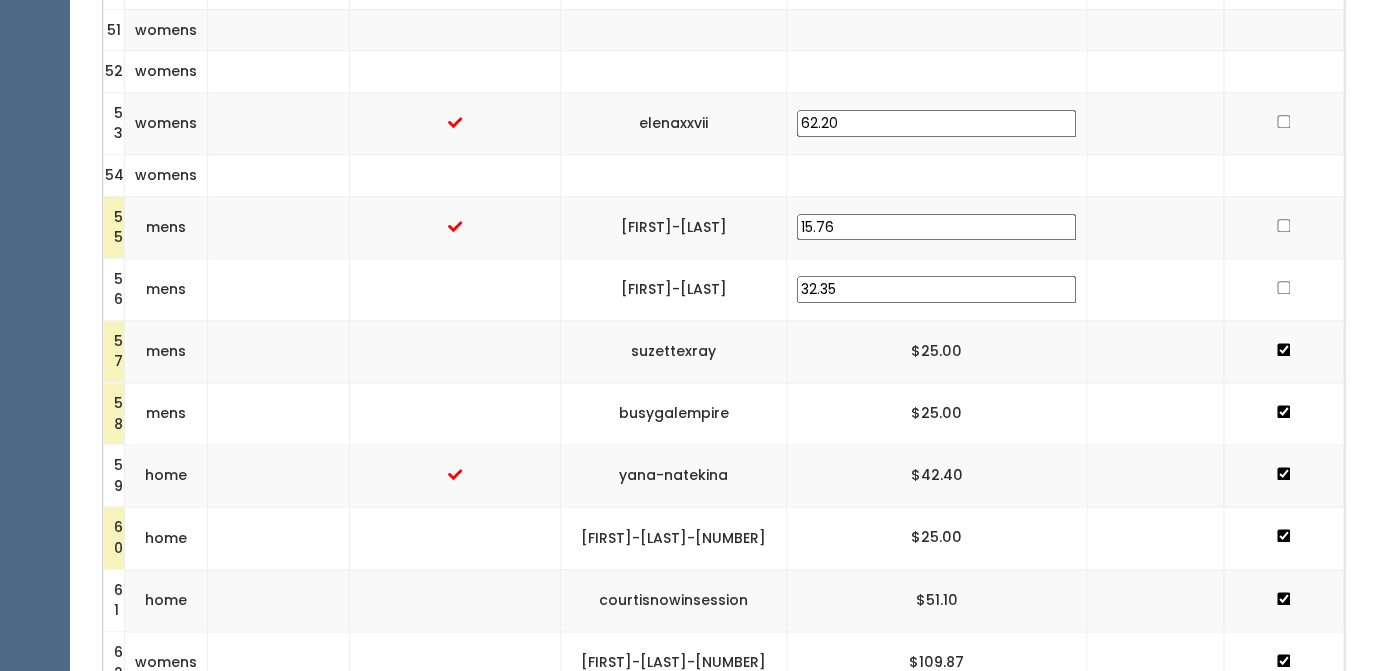scroll, scrollTop: 3456, scrollLeft: 0, axis: vertical 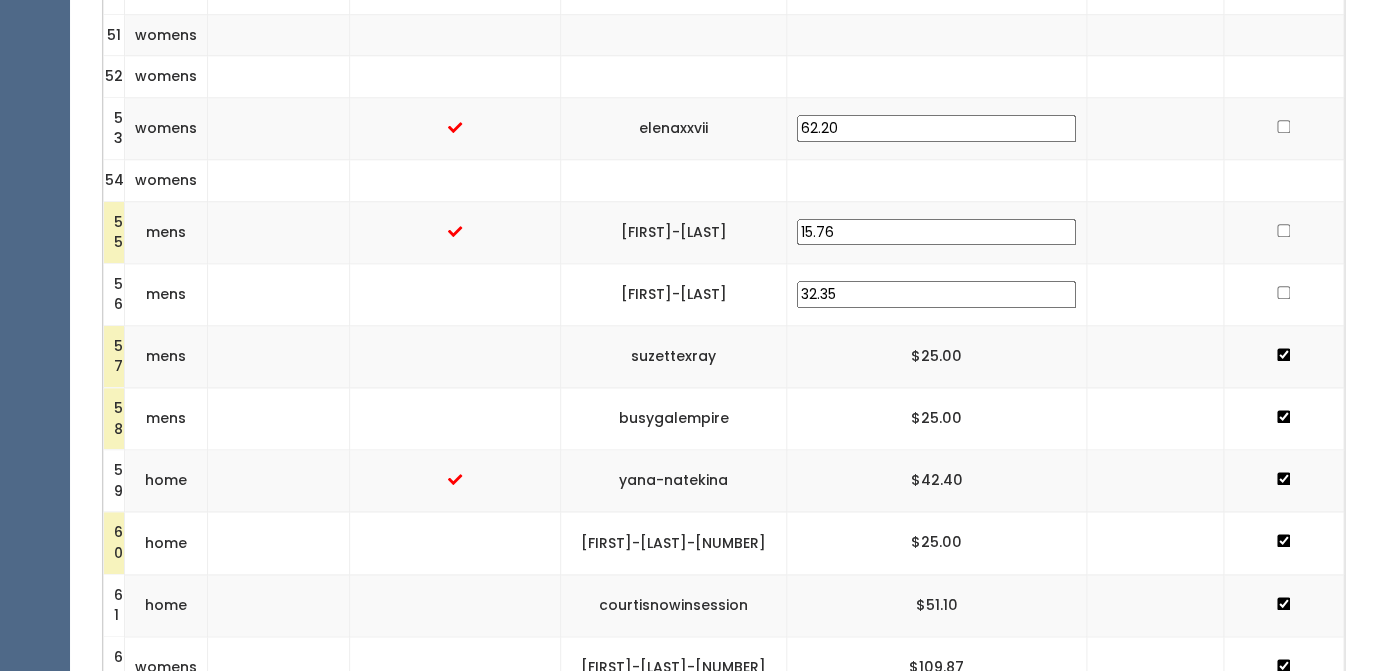 click at bounding box center [1283, 292] 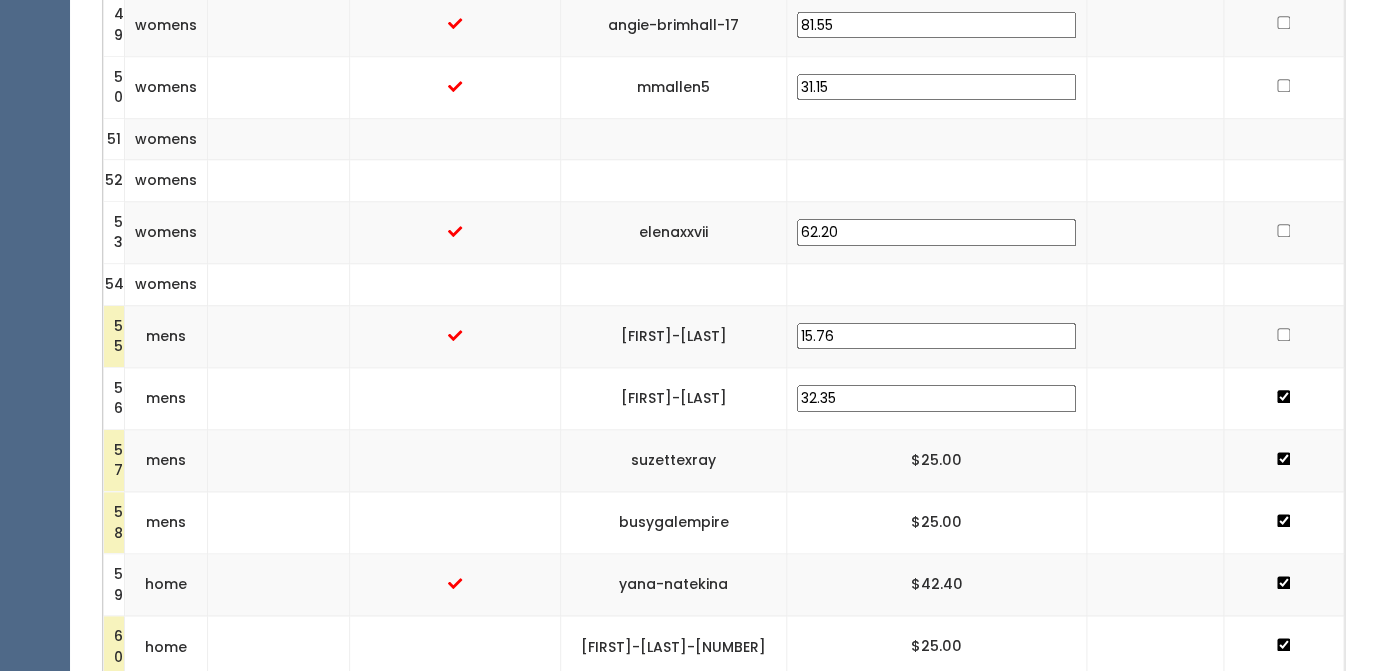 scroll, scrollTop: 3346, scrollLeft: 0, axis: vertical 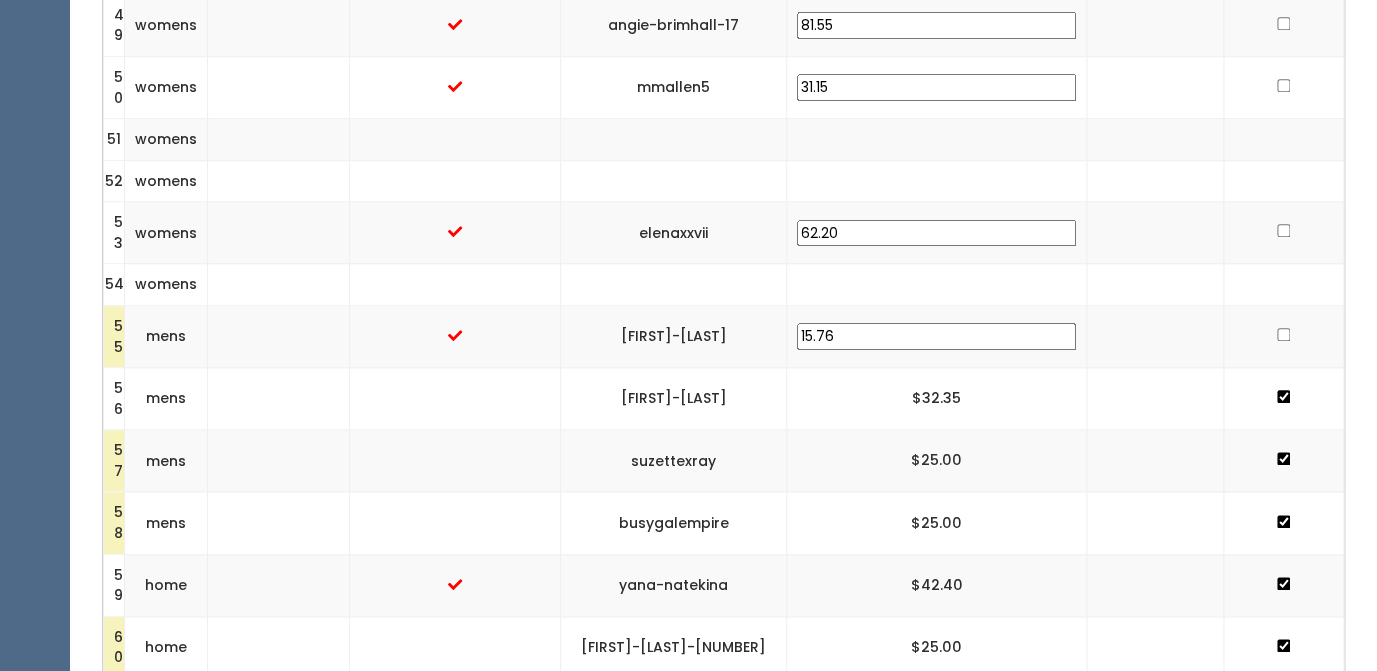 click at bounding box center (1283, 334) 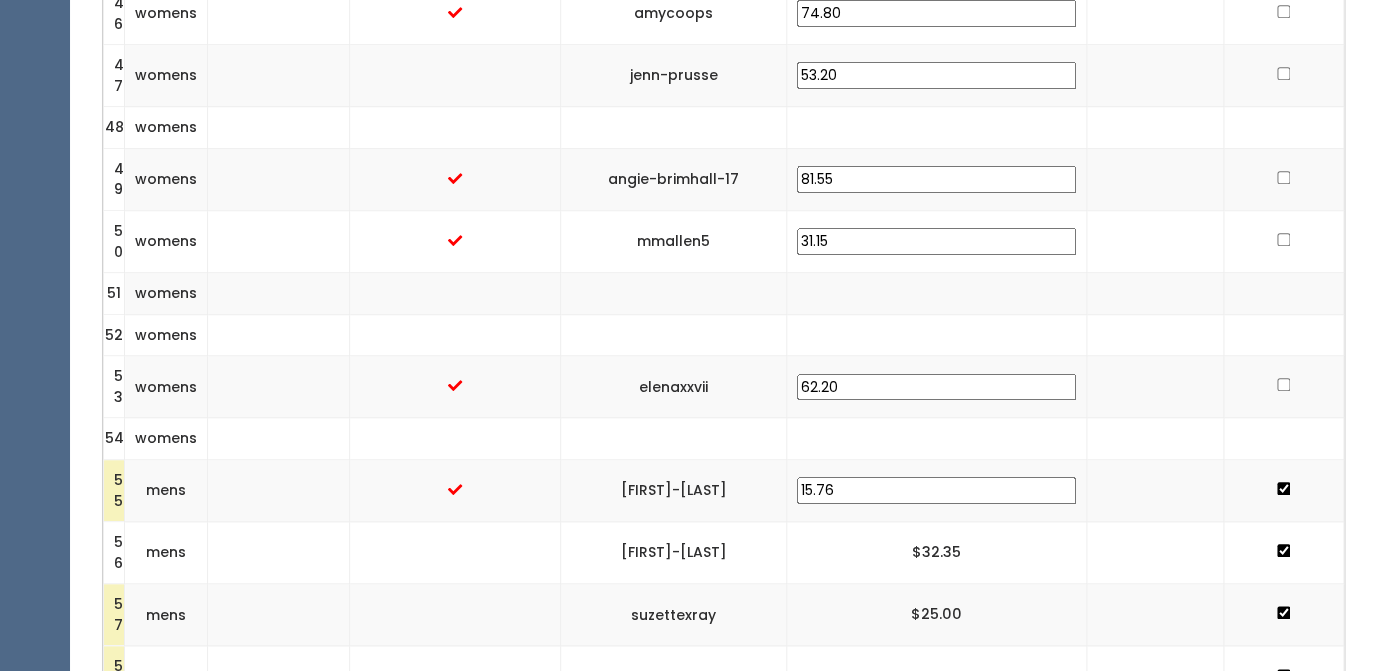 scroll, scrollTop: 3185, scrollLeft: 0, axis: vertical 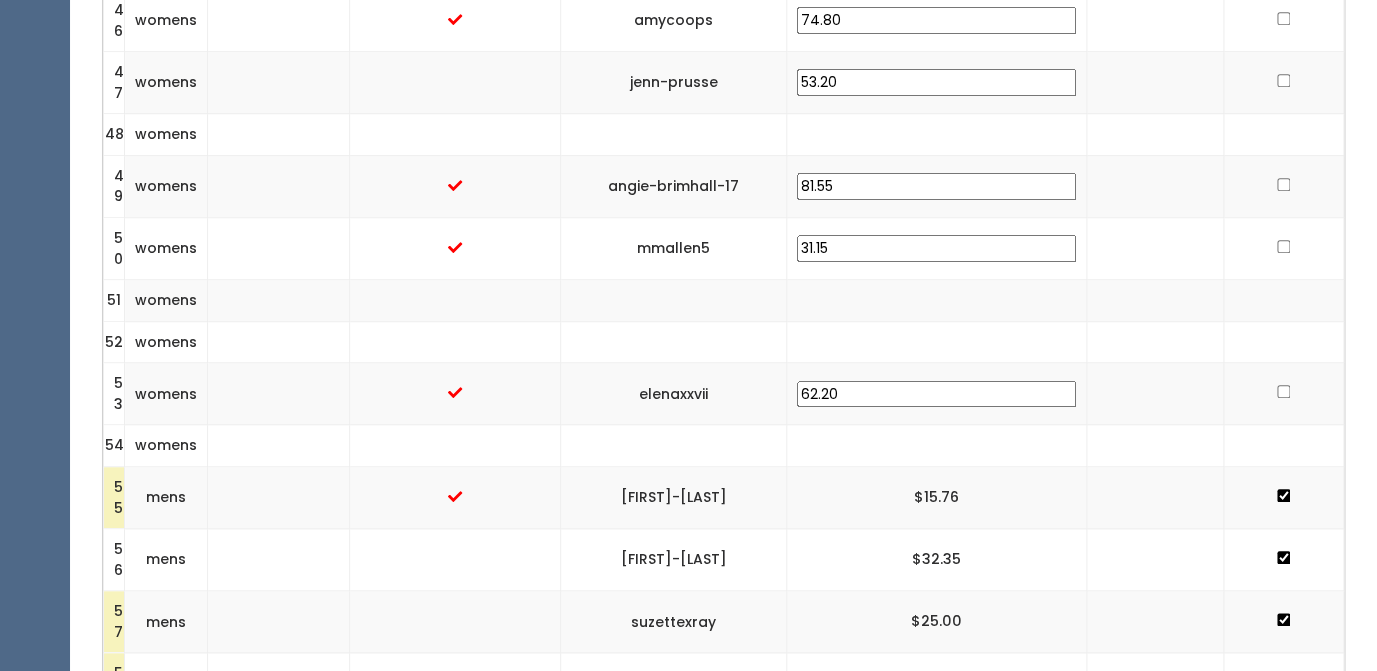 click at bounding box center (1283, 391) 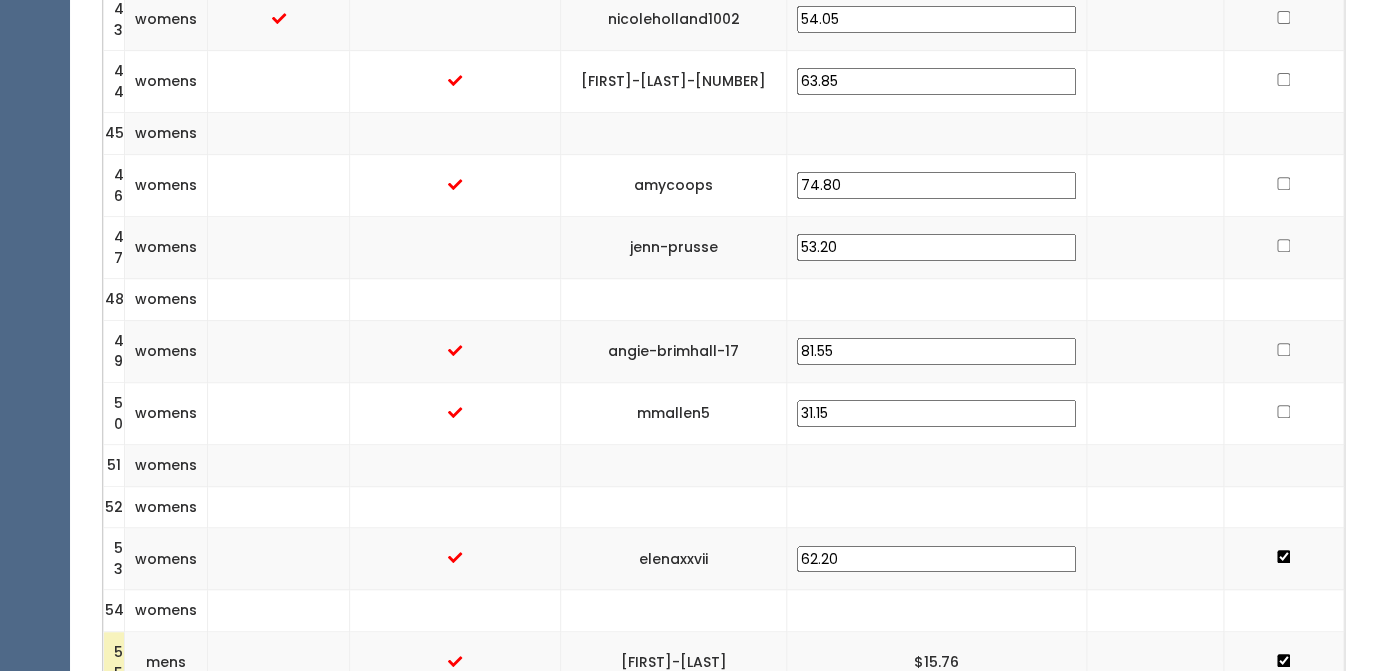 scroll, scrollTop: 3009, scrollLeft: 0, axis: vertical 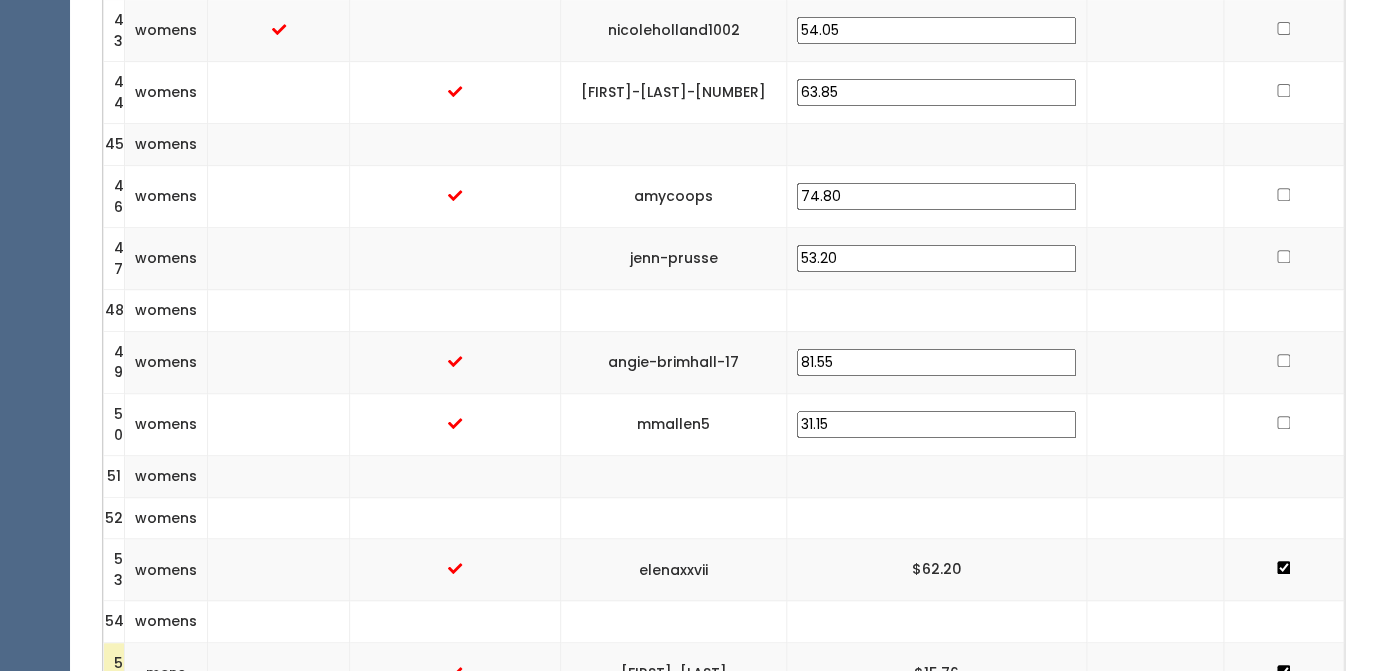 click at bounding box center (1283, 422) 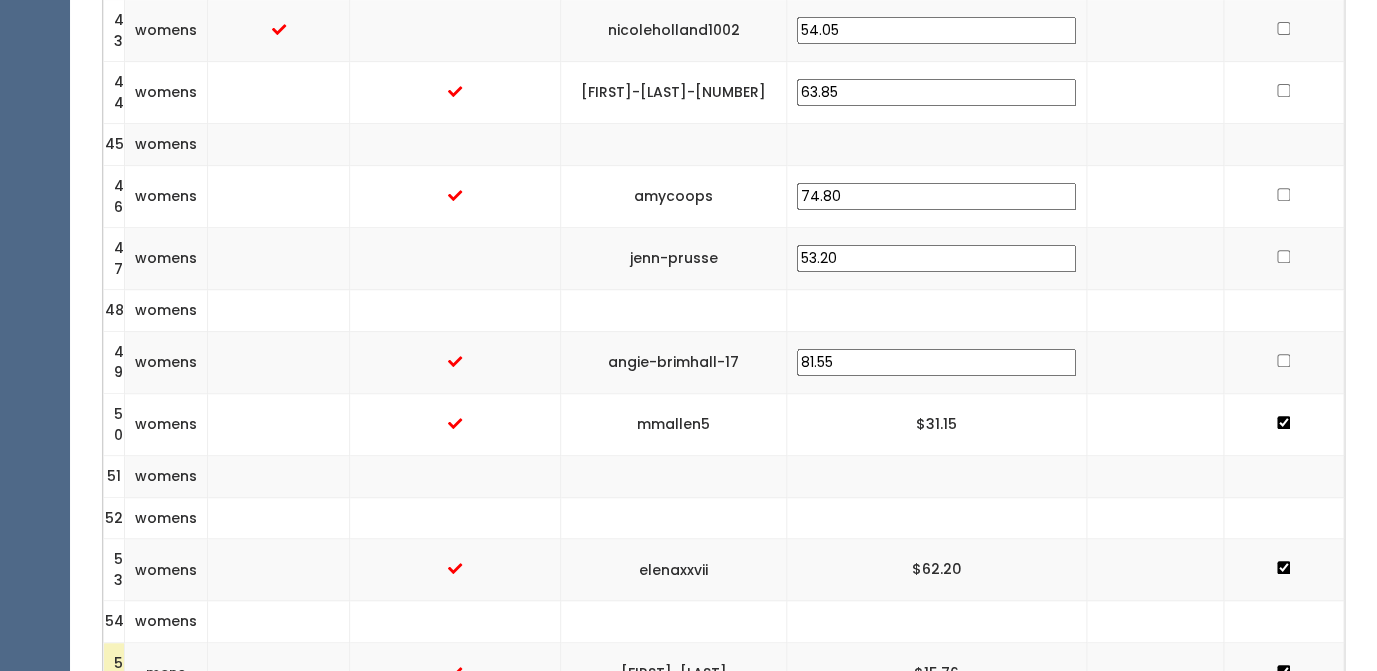 click at bounding box center (1283, 360) 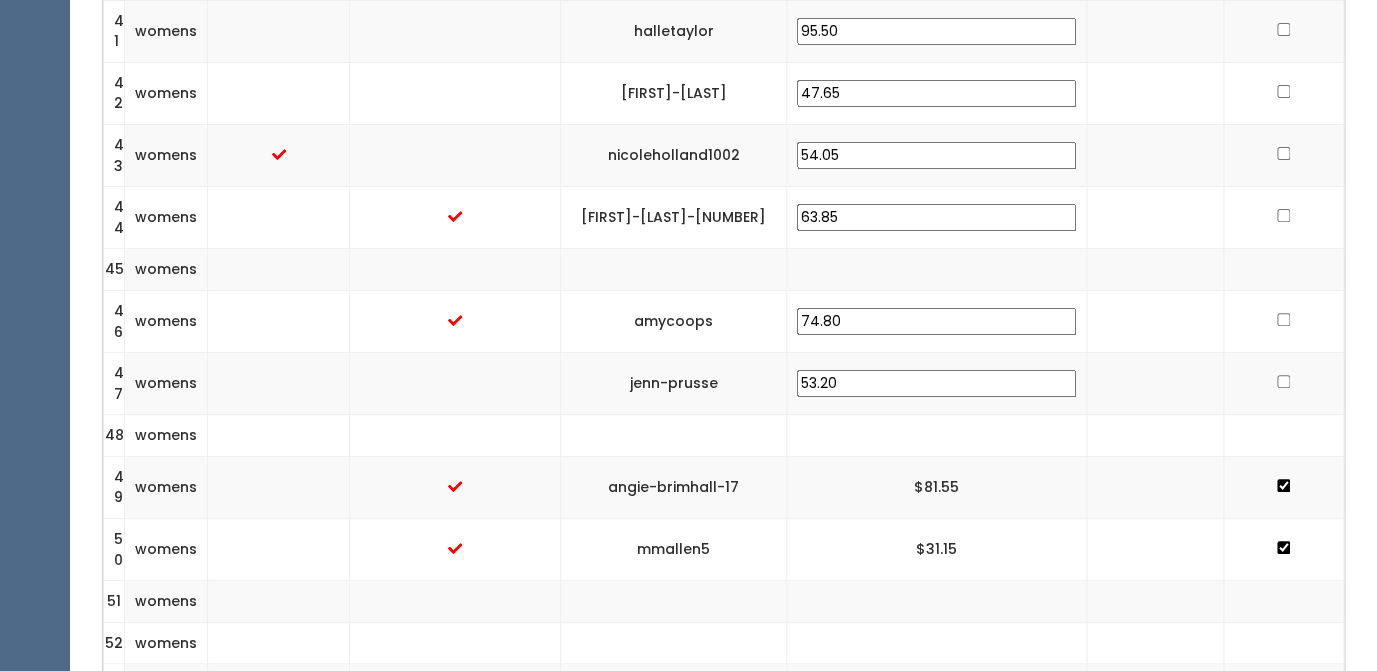scroll, scrollTop: 2862, scrollLeft: 0, axis: vertical 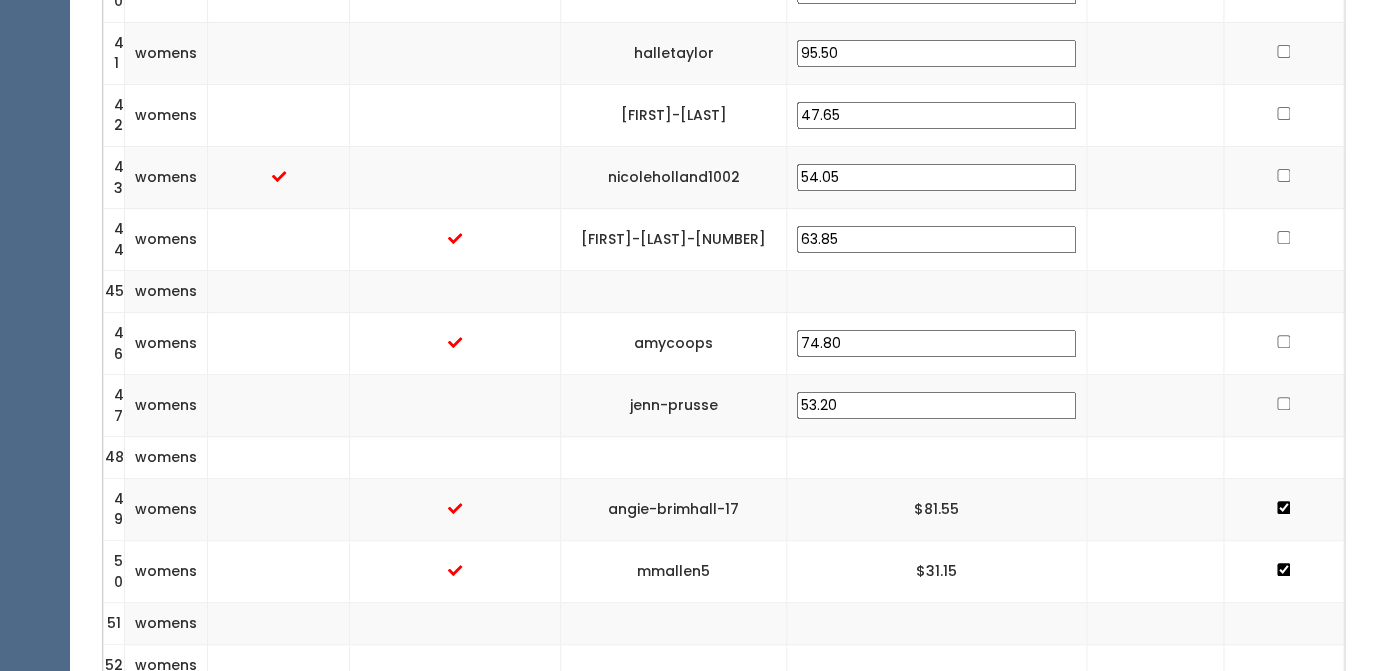 click at bounding box center (1283, 403) 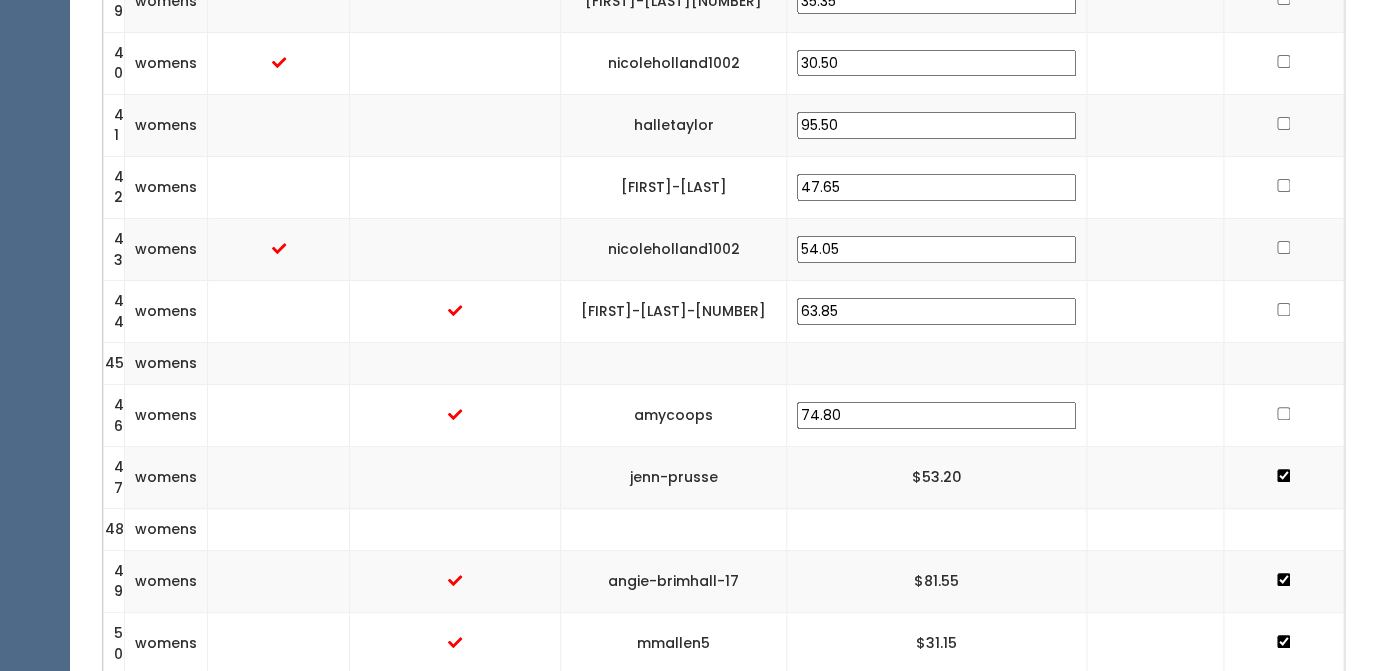 scroll, scrollTop: 2788, scrollLeft: 0, axis: vertical 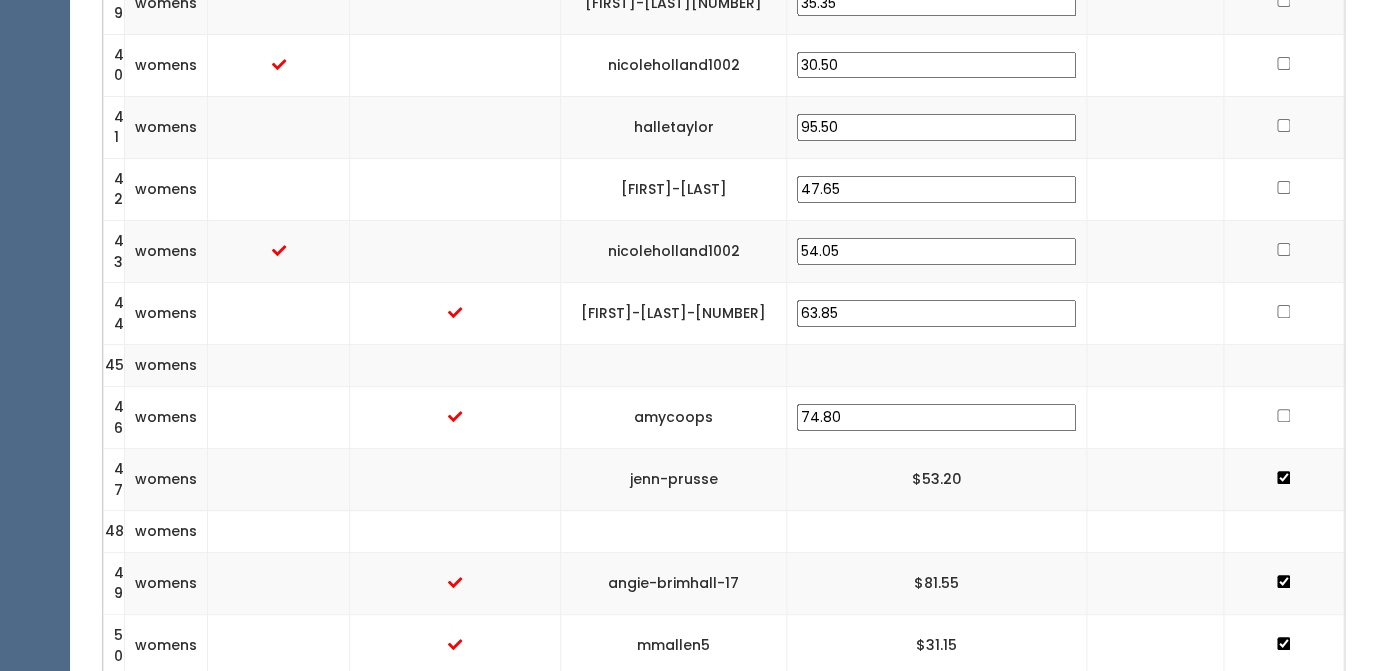 click at bounding box center (1283, 415) 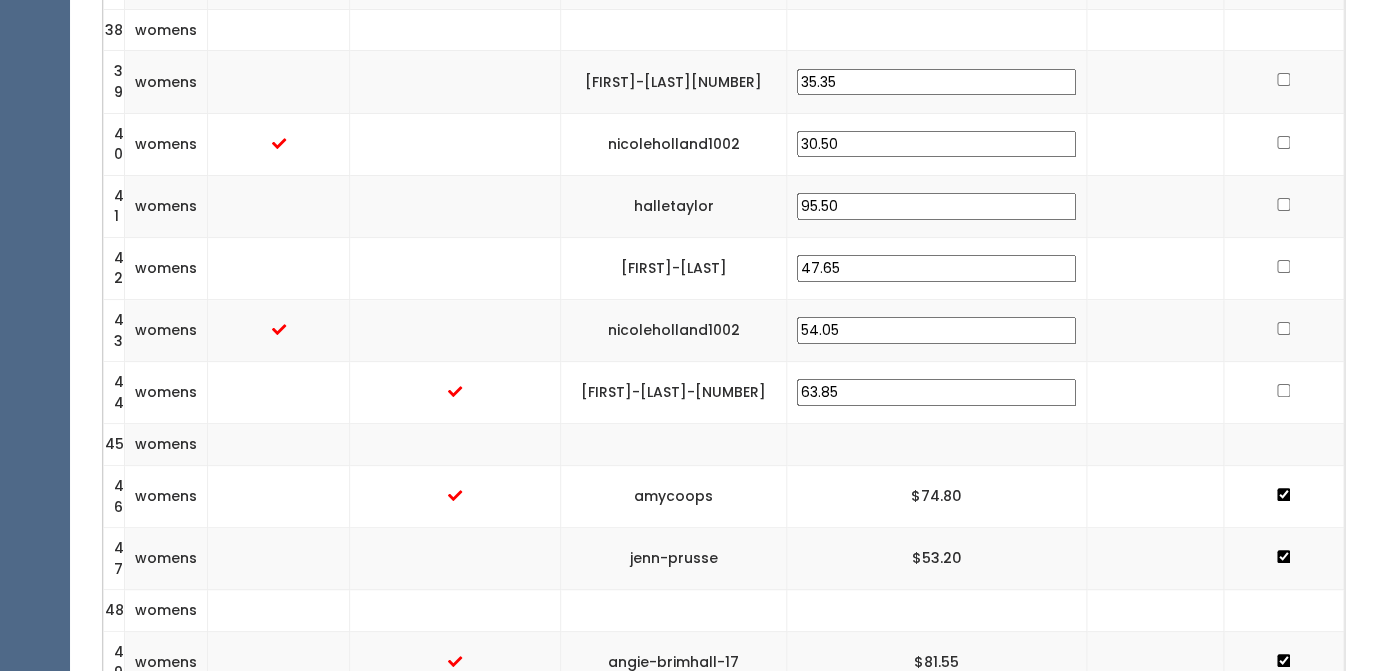 scroll, scrollTop: 2698, scrollLeft: 0, axis: vertical 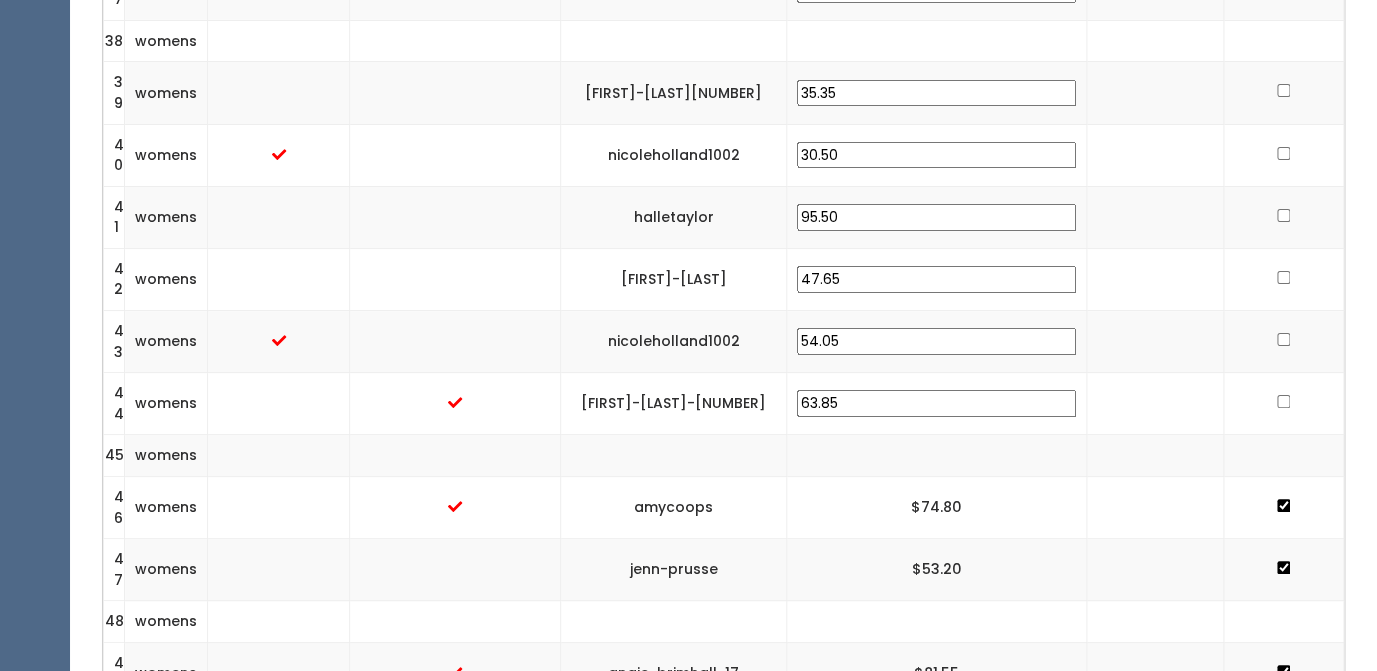 click at bounding box center [1283, 401] 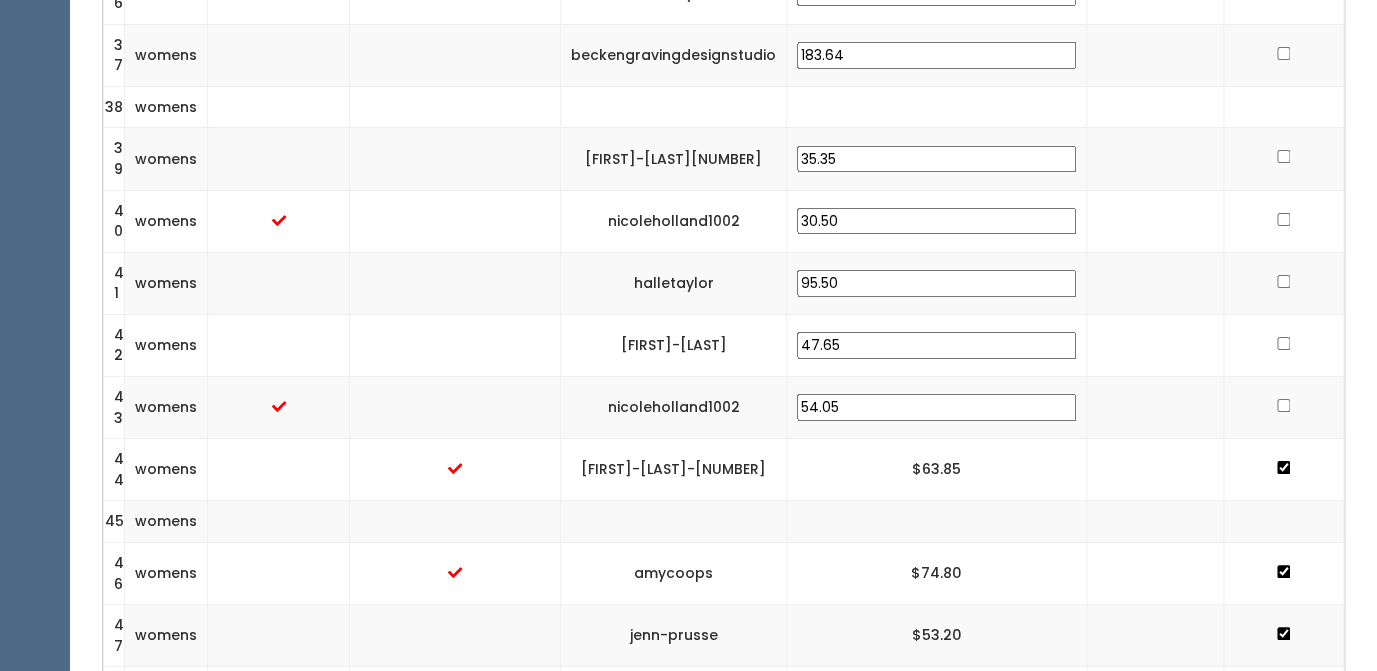 scroll, scrollTop: 2620, scrollLeft: 0, axis: vertical 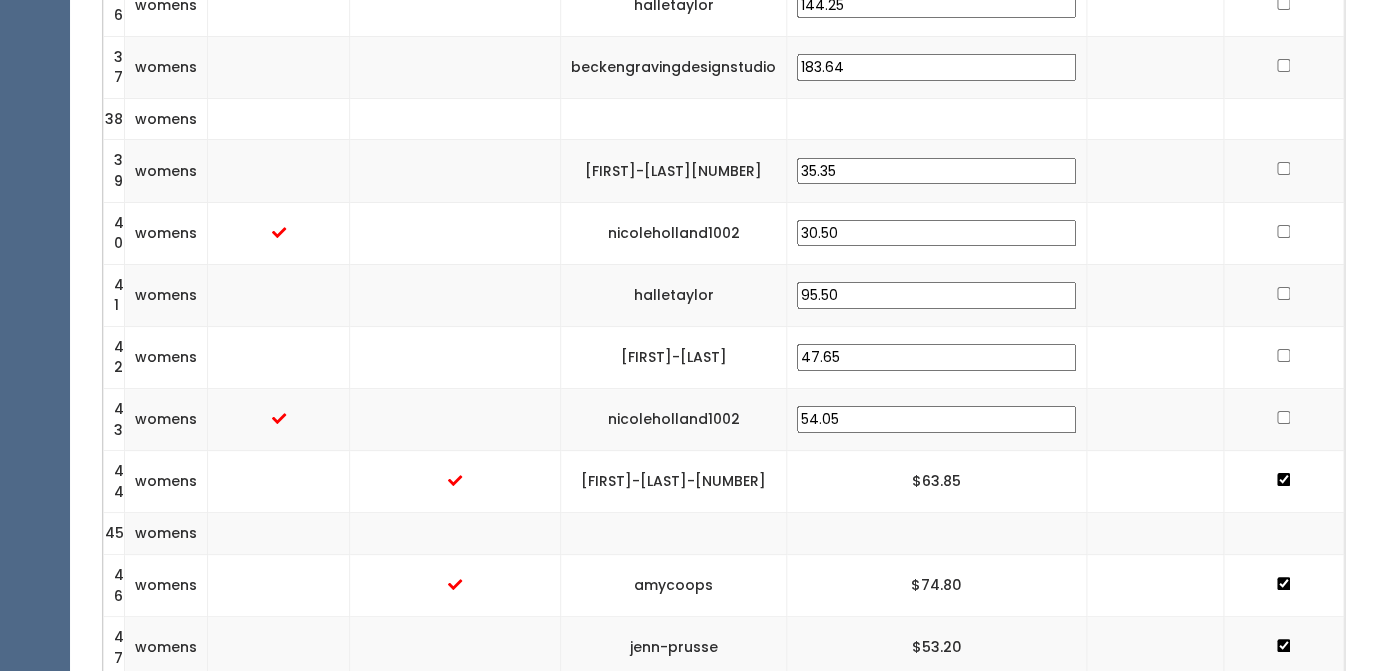 click at bounding box center (1283, 417) 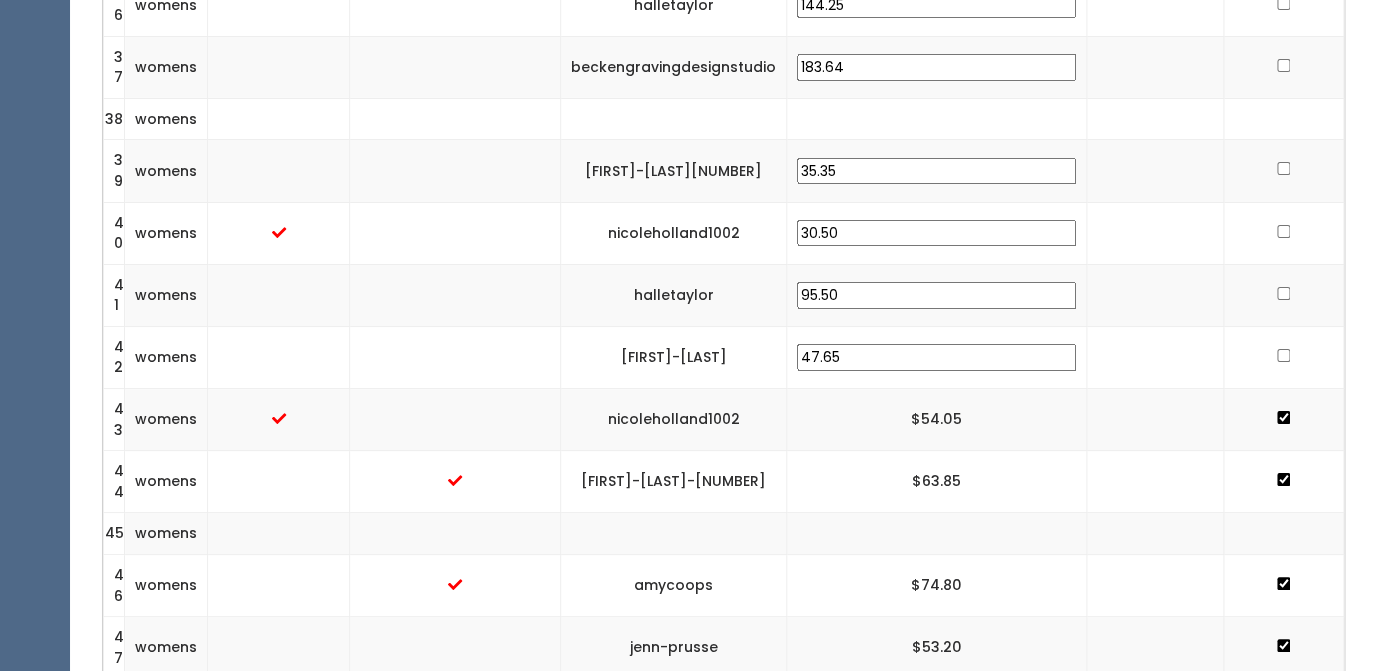 click at bounding box center (1283, 355) 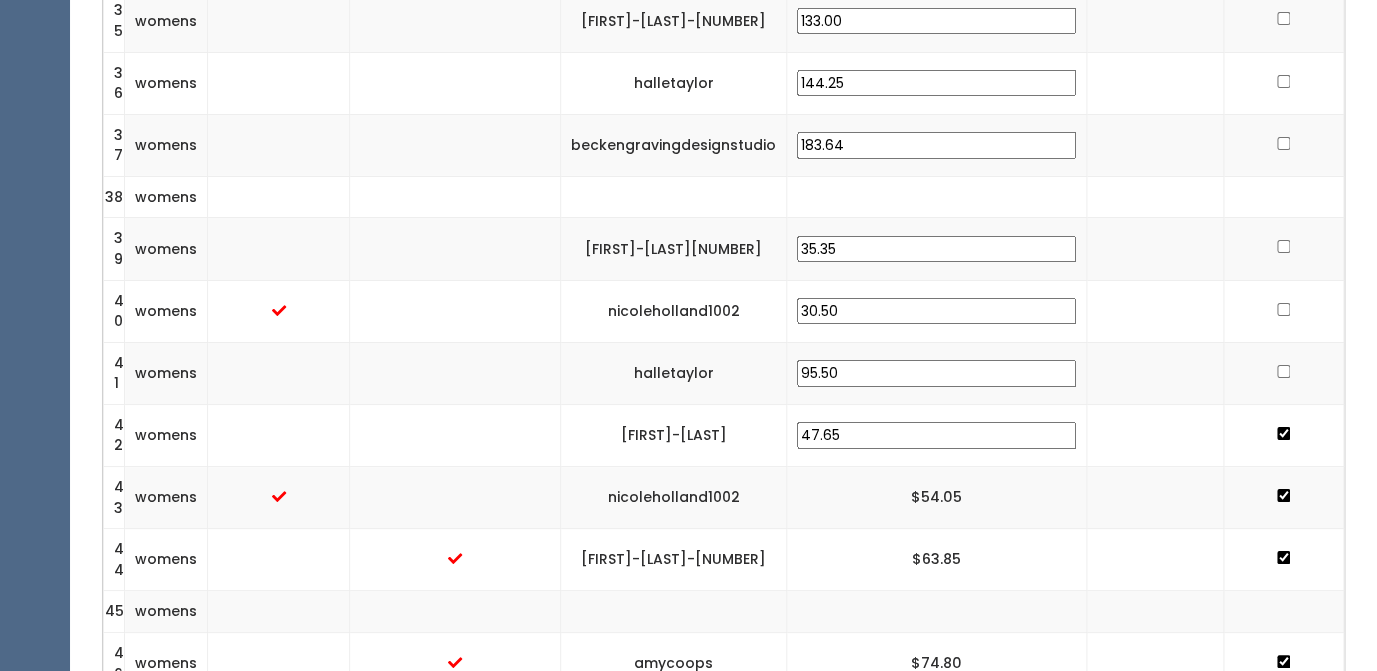 scroll, scrollTop: 2541, scrollLeft: 0, axis: vertical 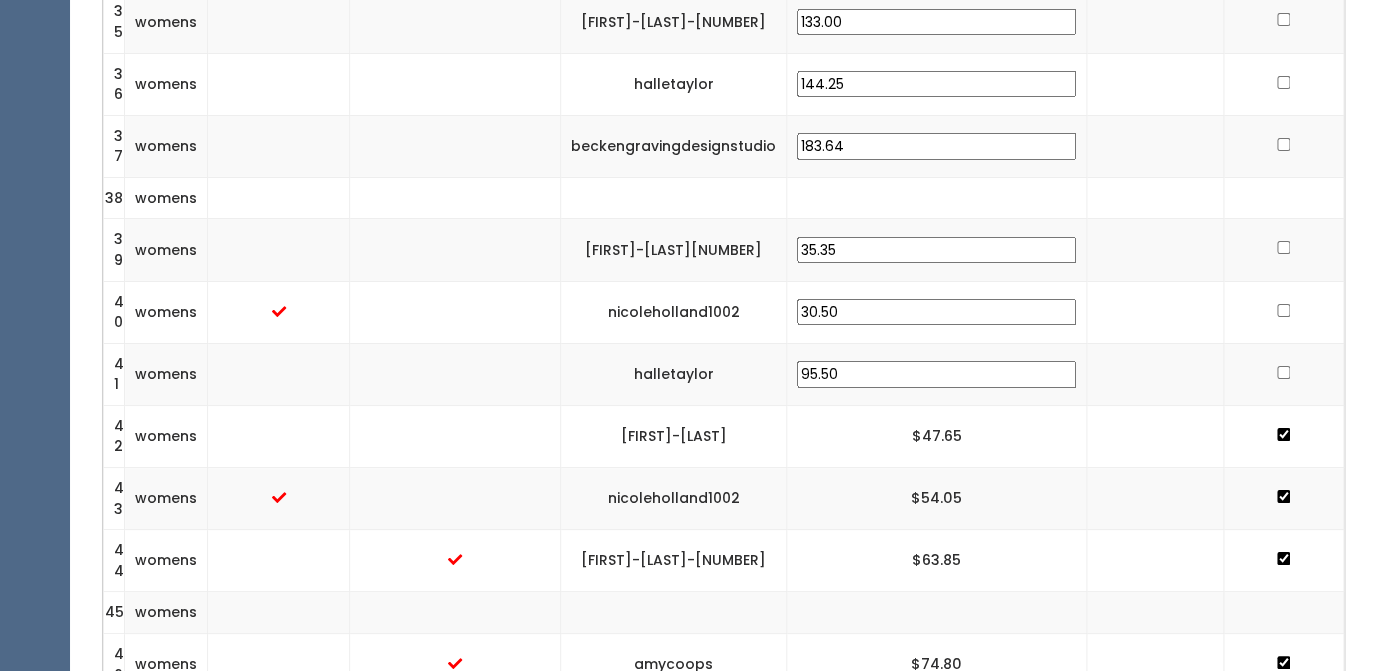 click at bounding box center (1283, 372) 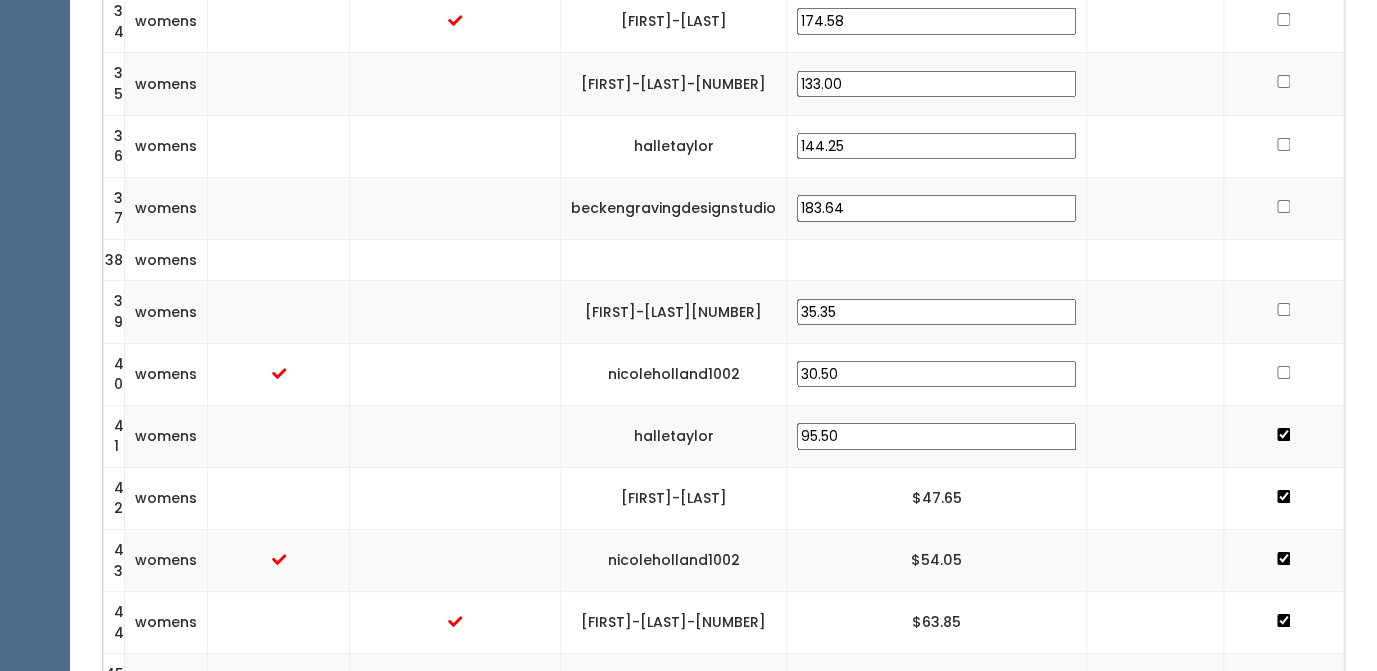 scroll, scrollTop: 2484, scrollLeft: 0, axis: vertical 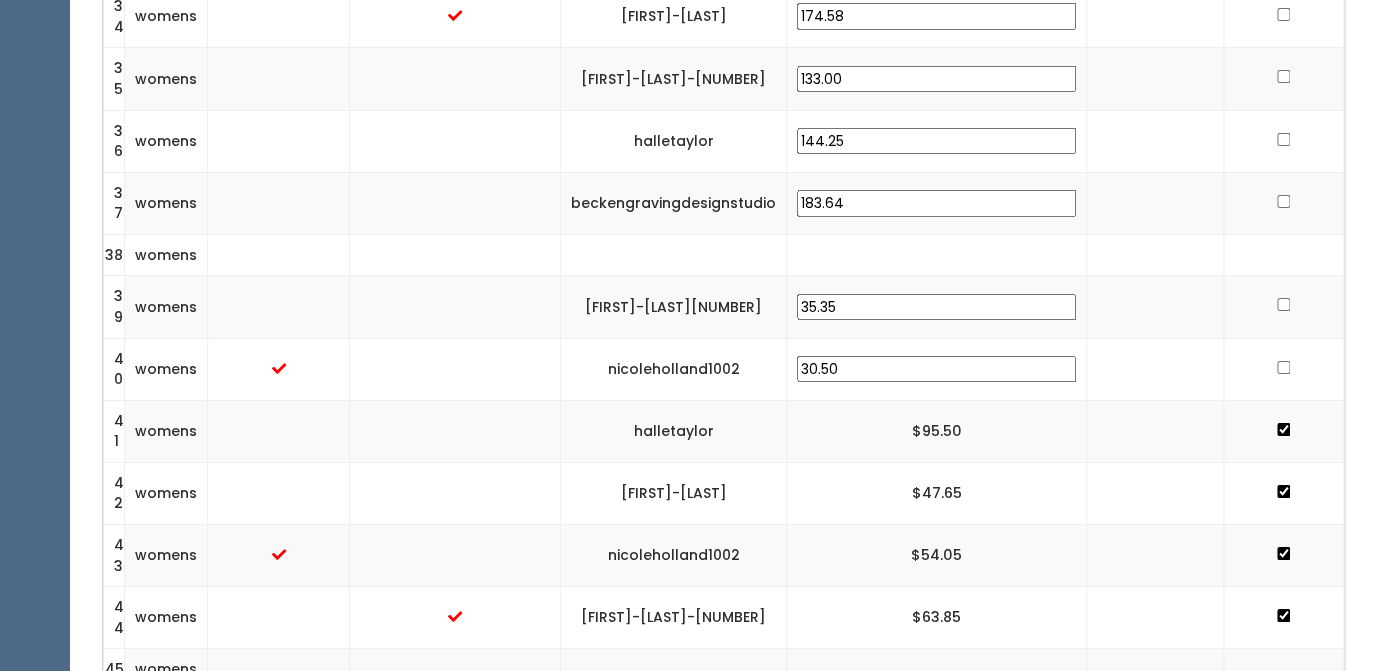 click at bounding box center [1283, 367] 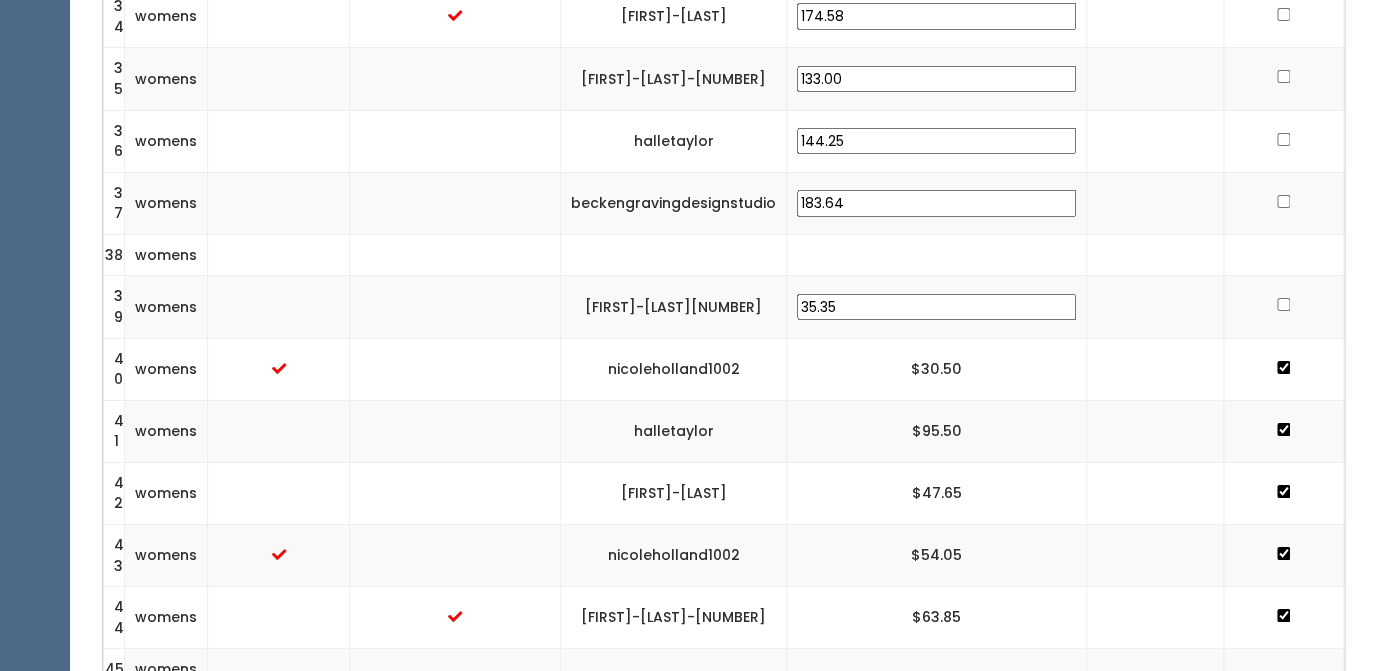 click at bounding box center (1283, 304) 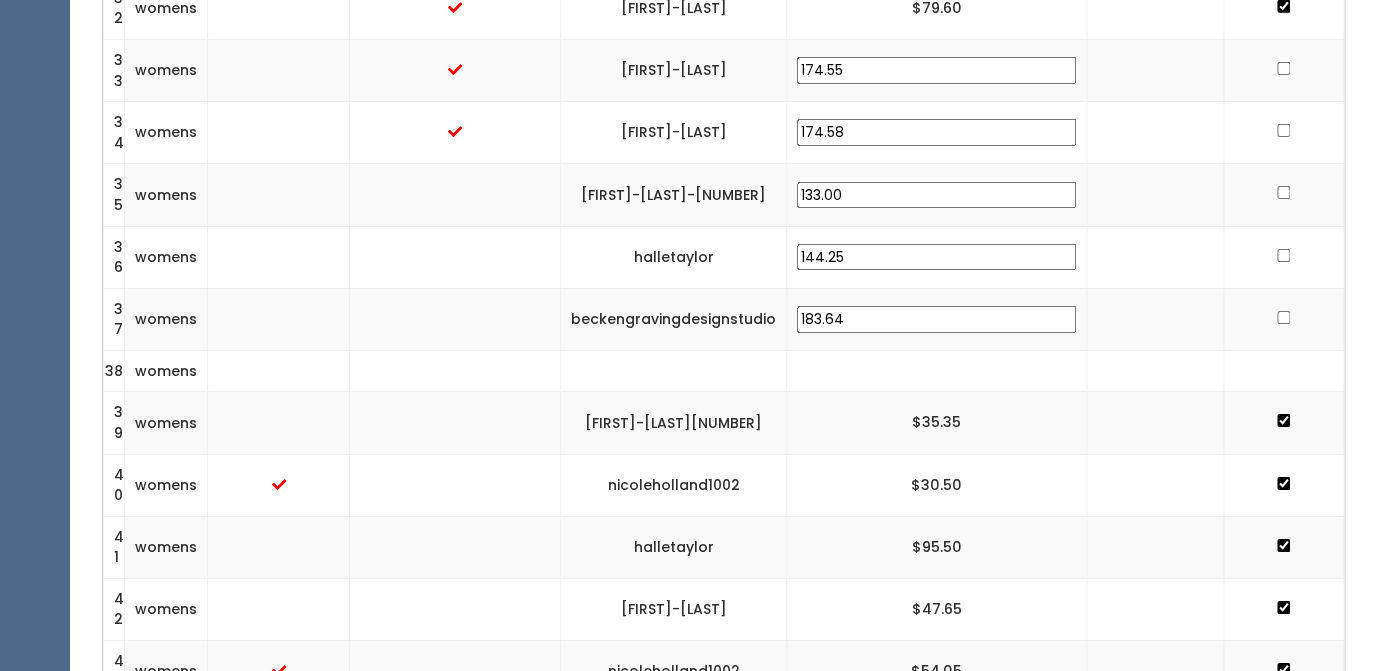 scroll, scrollTop: 2367, scrollLeft: 0, axis: vertical 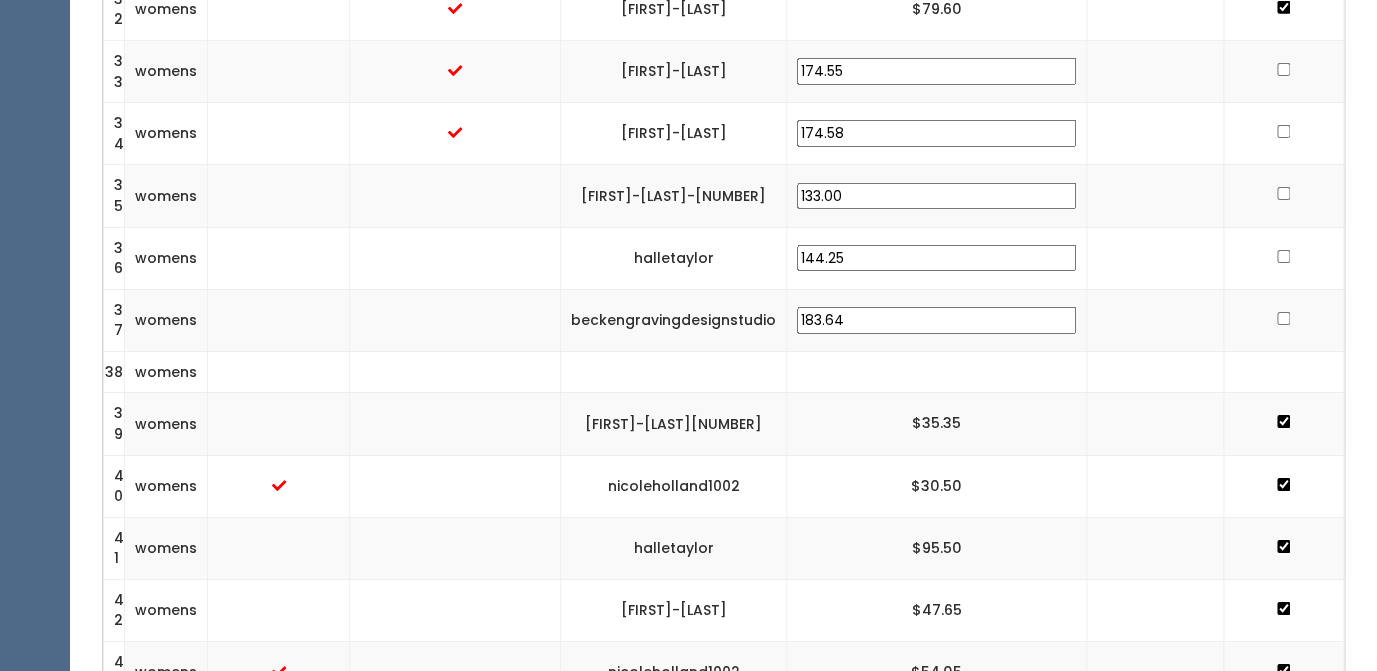 click at bounding box center (1283, 318) 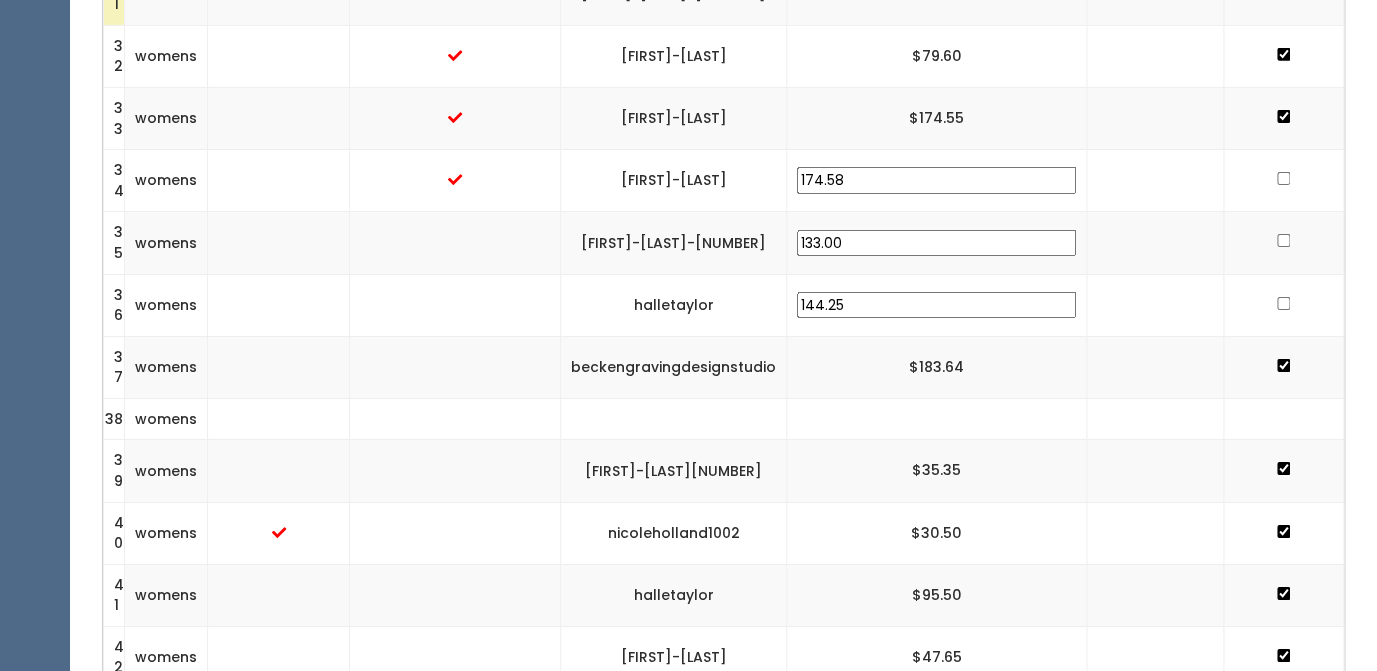 scroll, scrollTop: 2301, scrollLeft: 0, axis: vertical 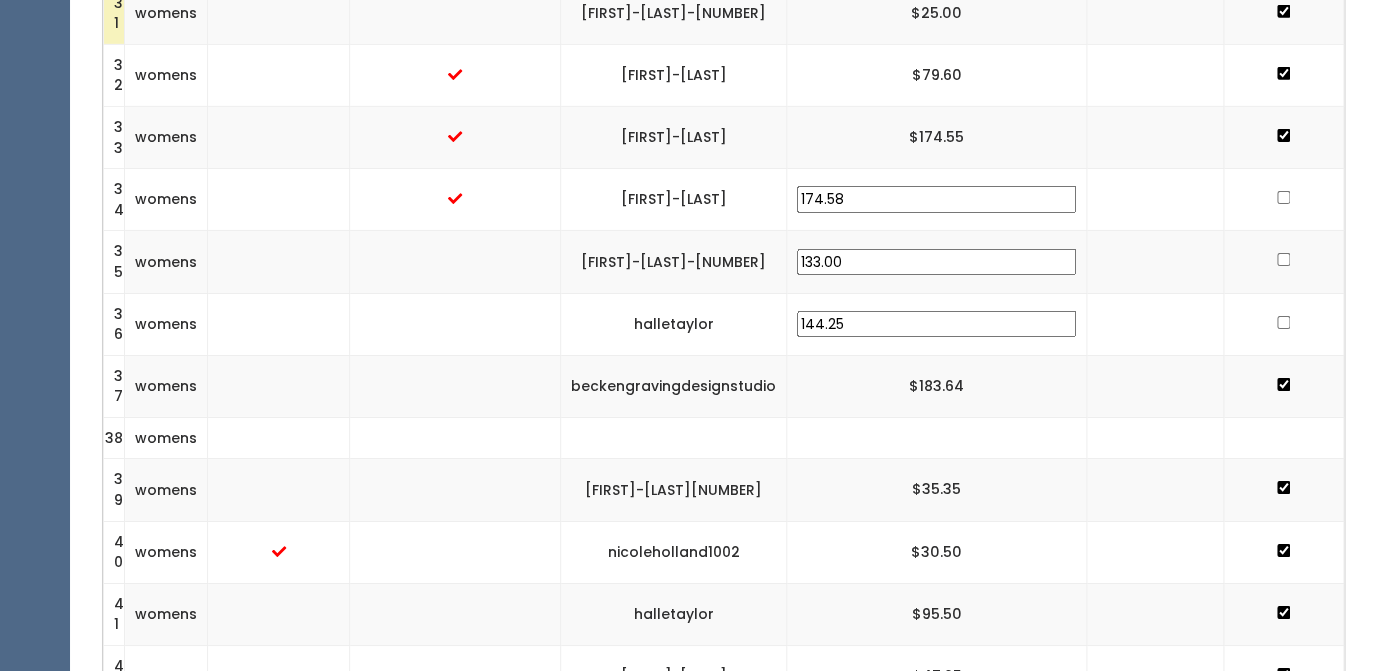click at bounding box center [1283, 322] 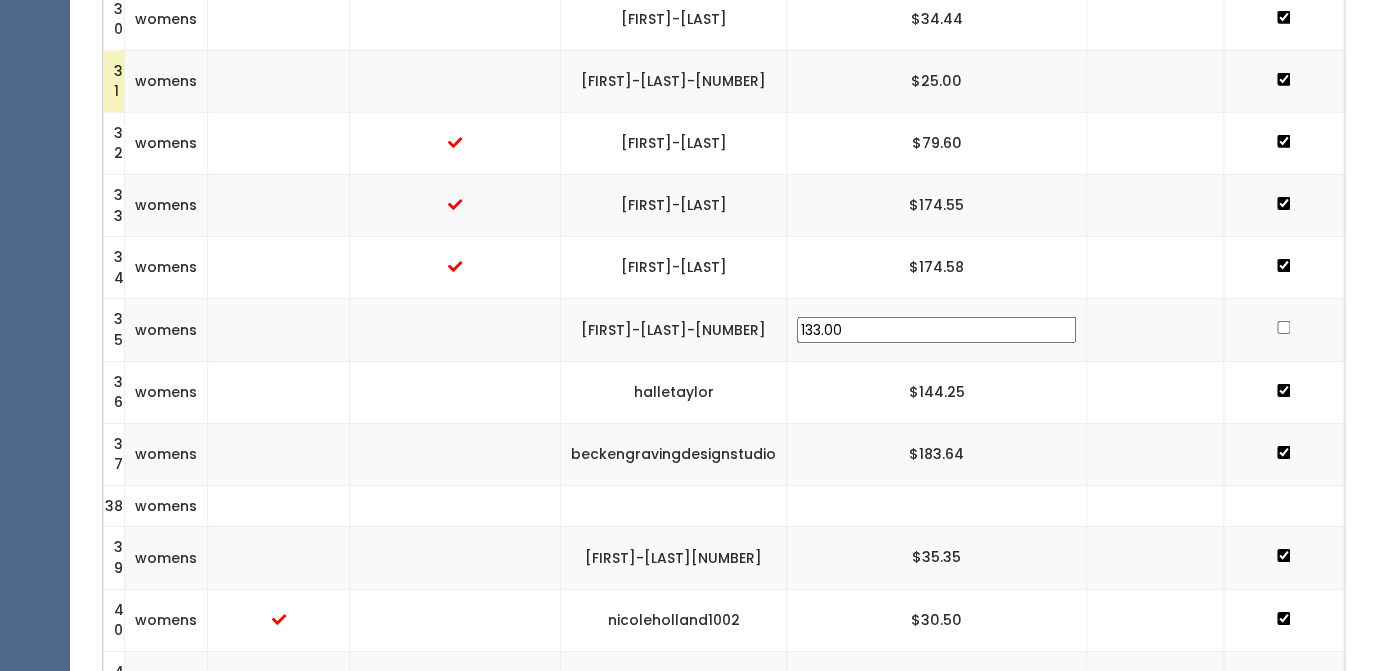 scroll, scrollTop: 2241, scrollLeft: 0, axis: vertical 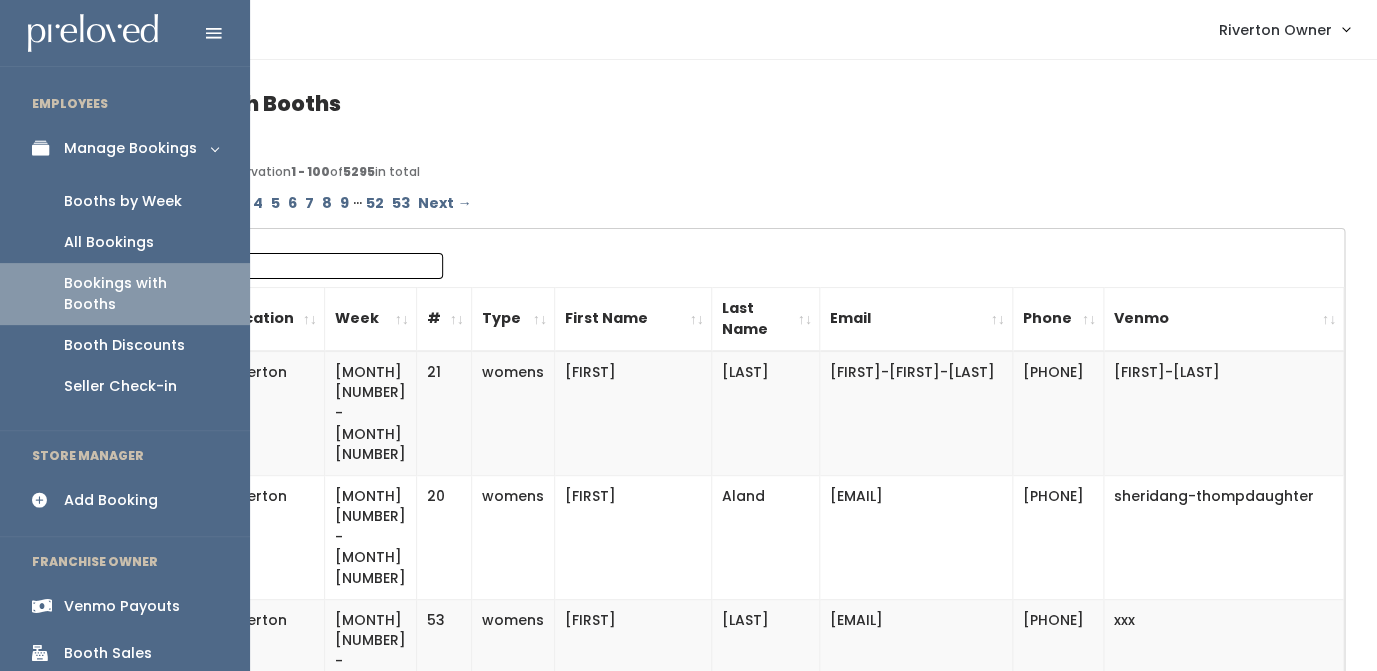 click on "Booths by Week" at bounding box center [123, 201] 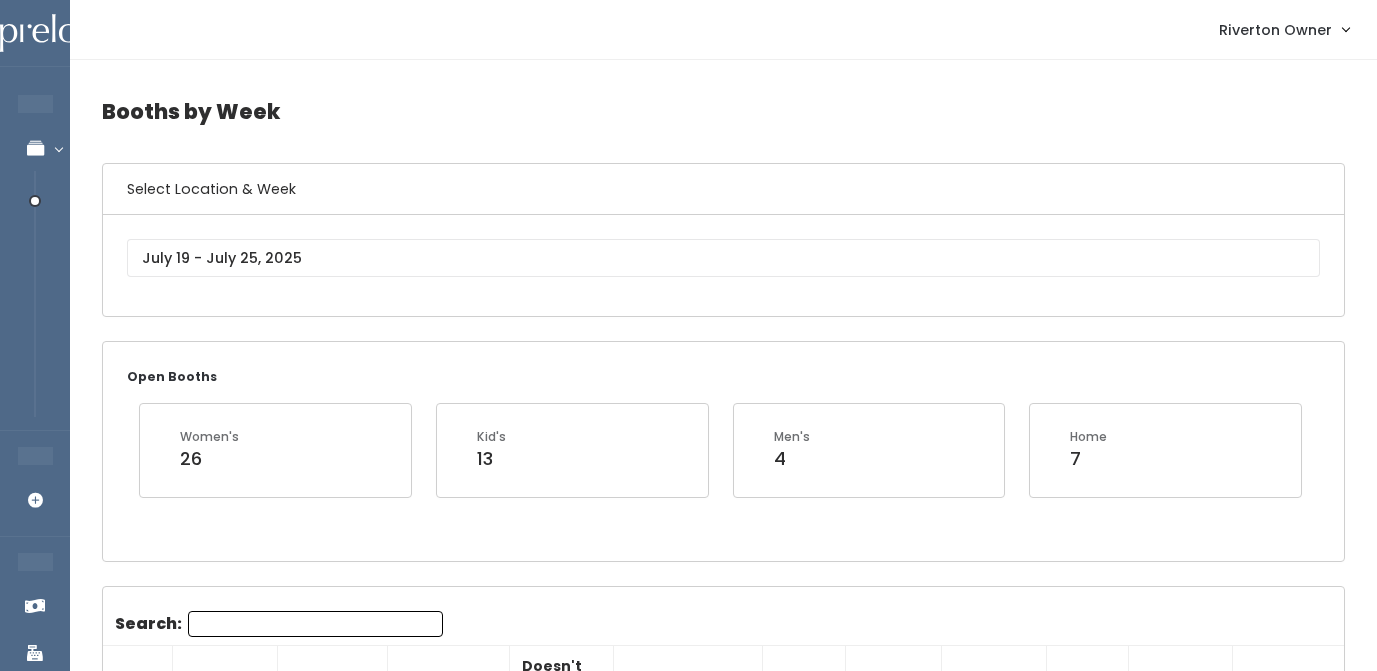 scroll, scrollTop: 0, scrollLeft: 0, axis: both 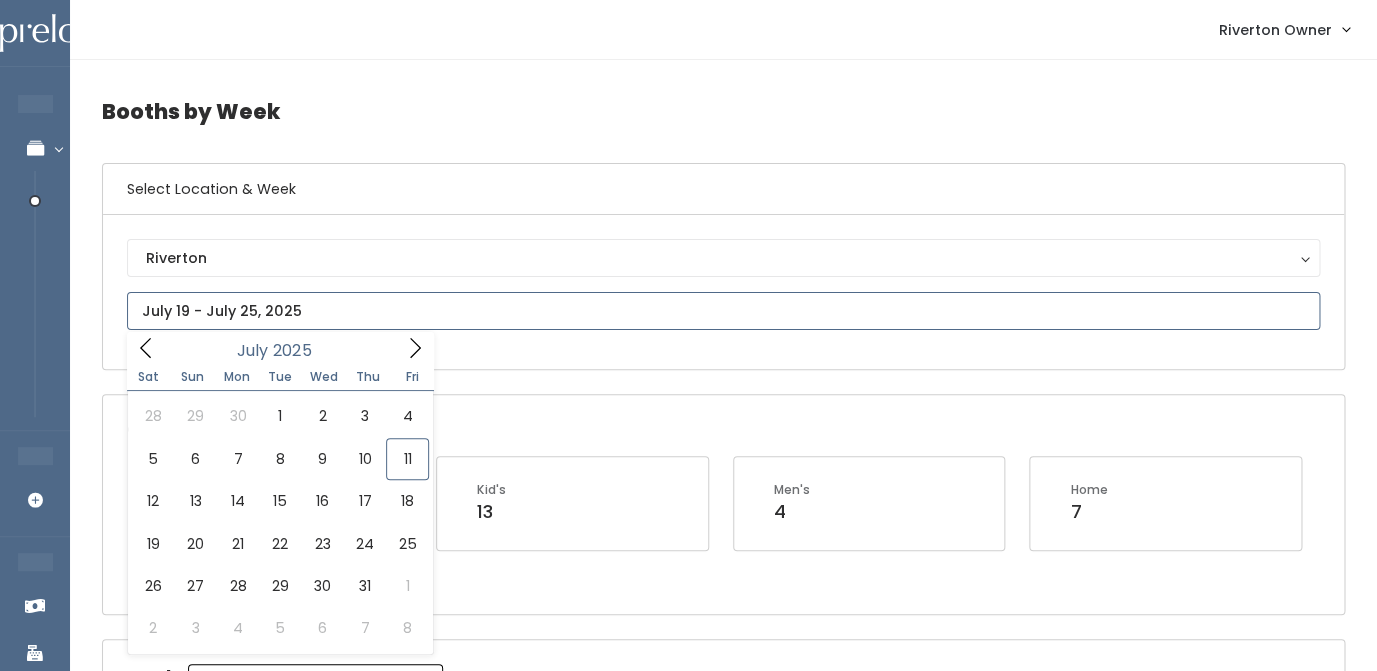 click at bounding box center (723, 311) 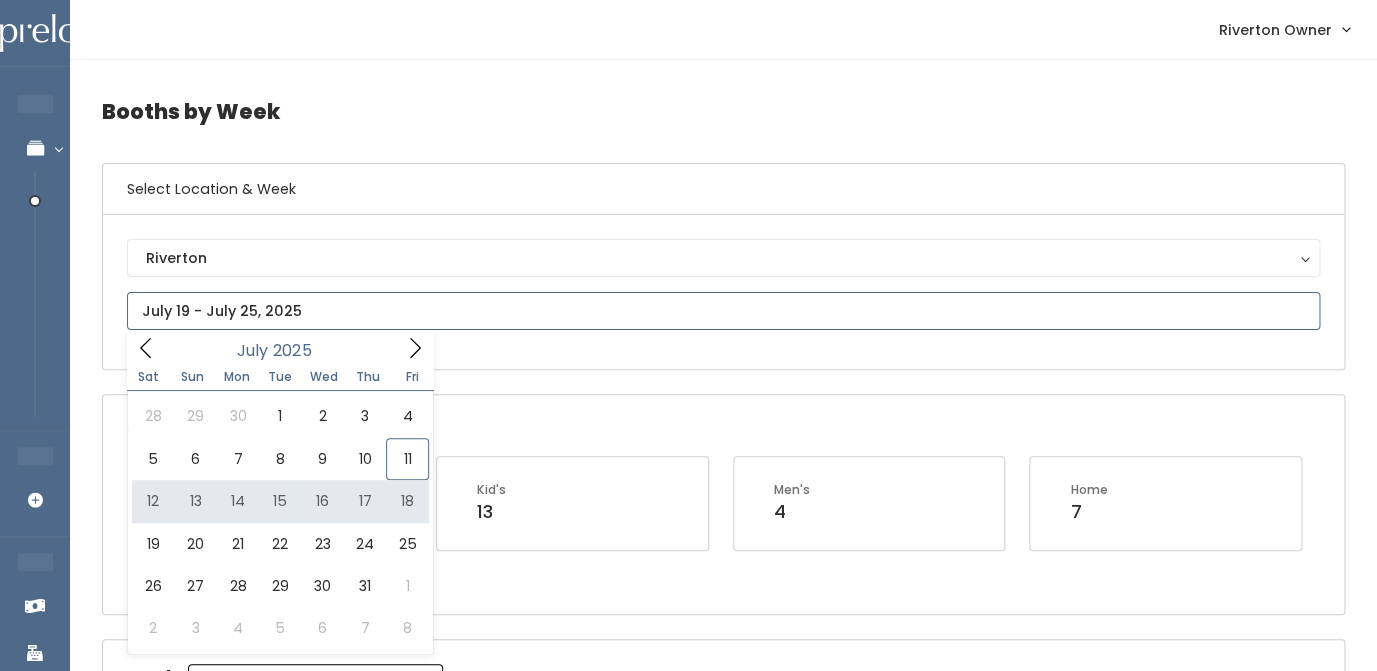 type on "July 12 to July 18" 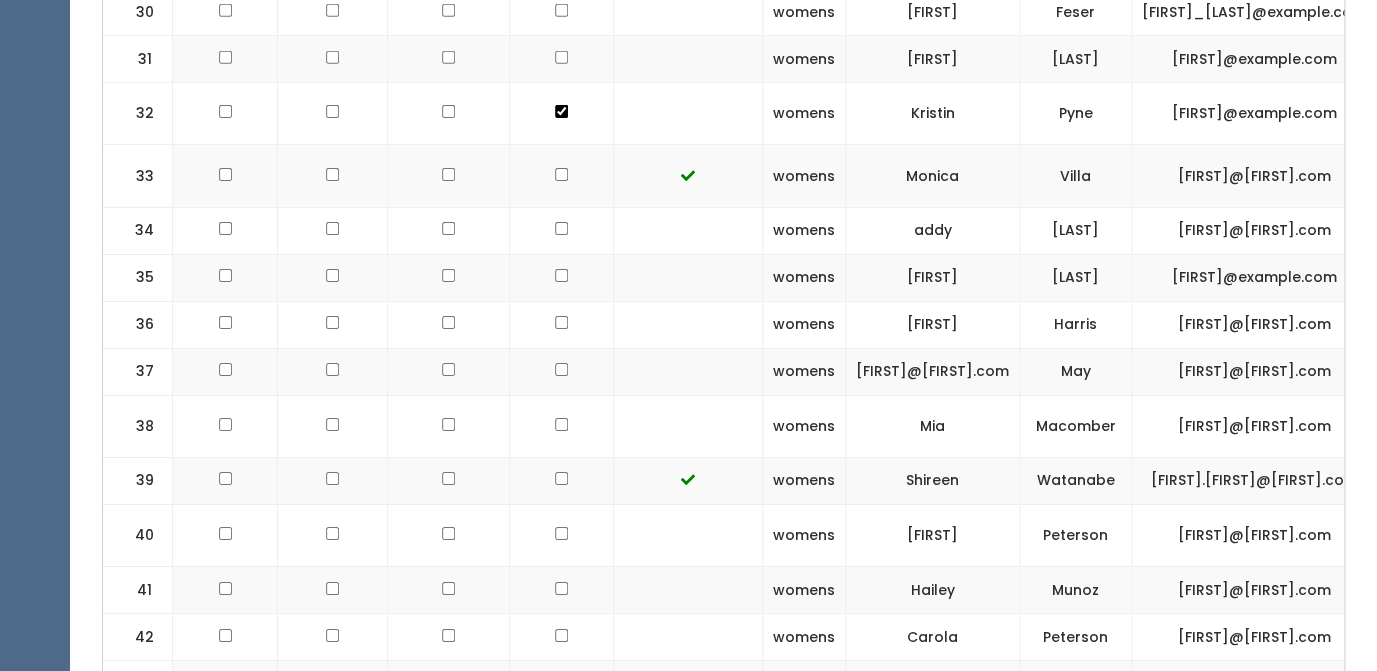scroll, scrollTop: 2335, scrollLeft: 0, axis: vertical 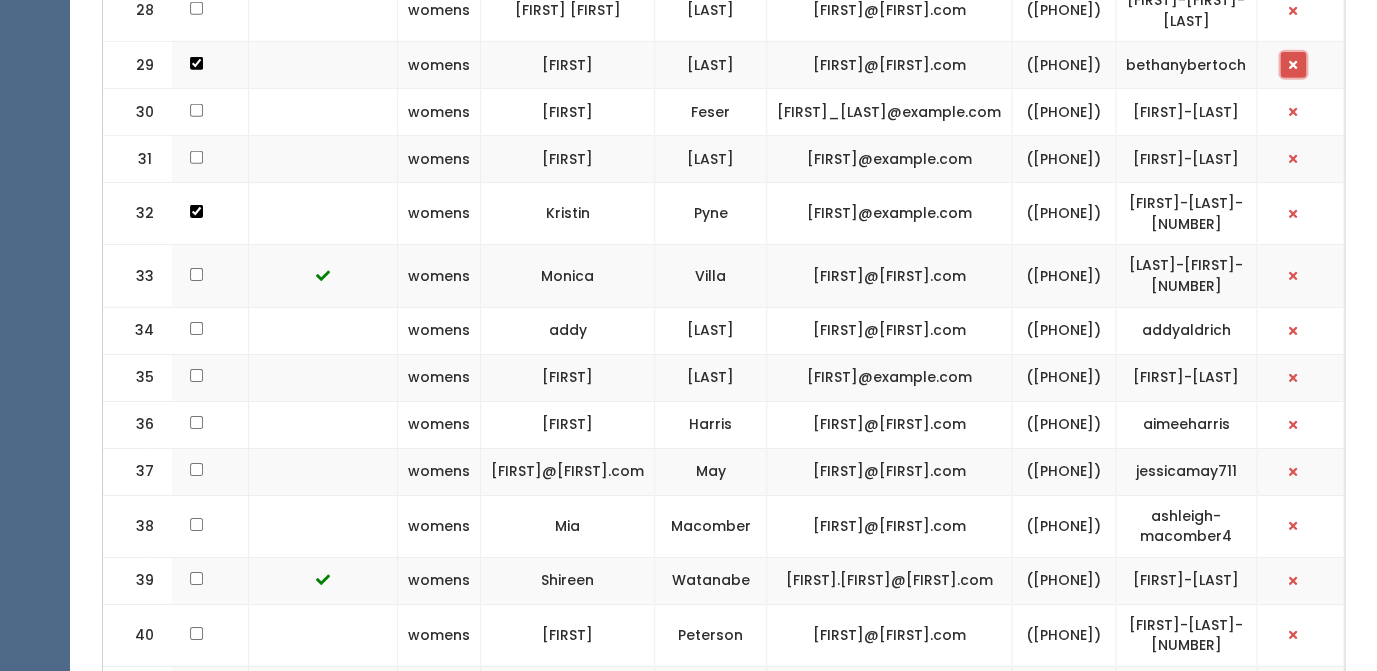 click at bounding box center (1293, 65) 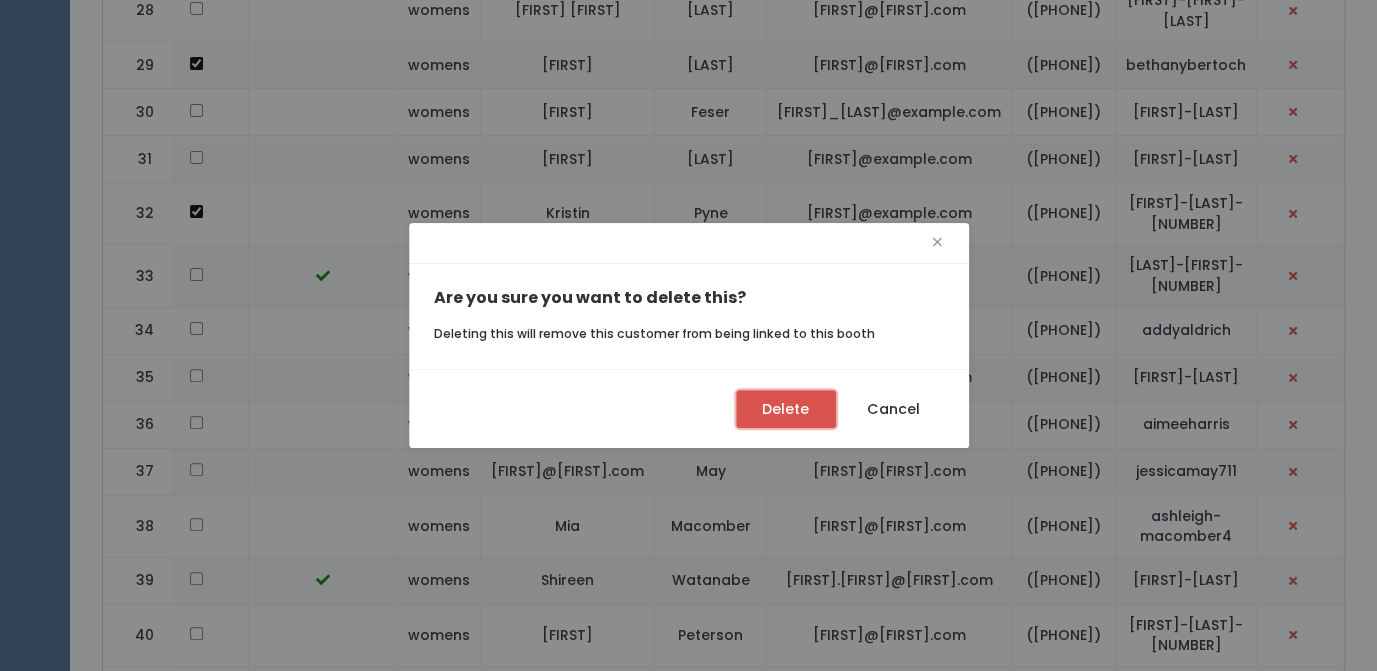click on "Delete" at bounding box center [786, 409] 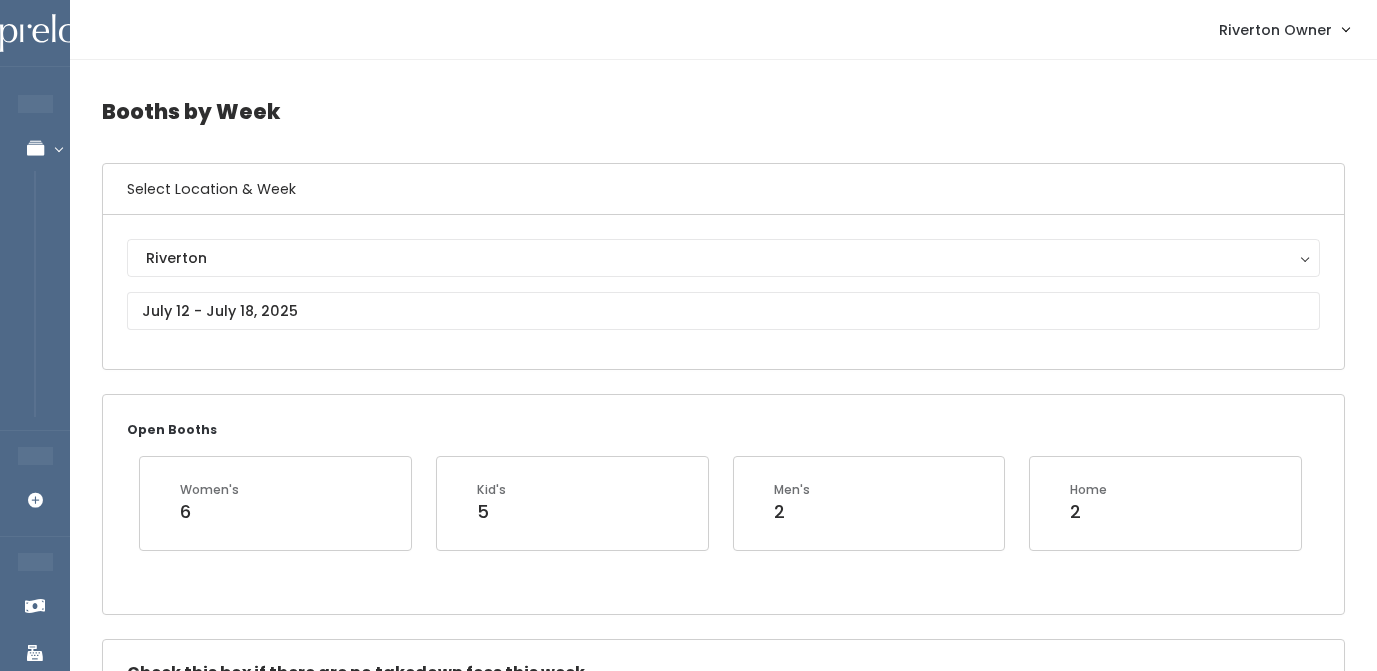 scroll, scrollTop: 1012, scrollLeft: 0, axis: vertical 